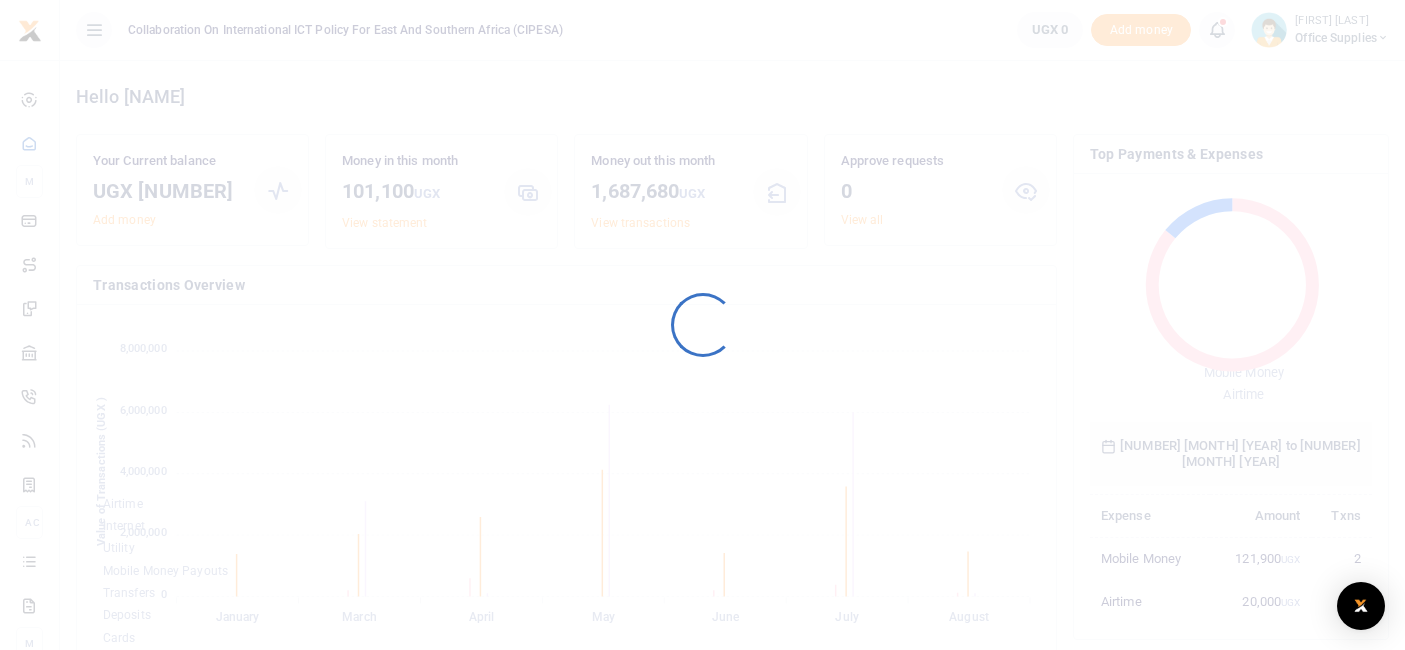 scroll, scrollTop: 0, scrollLeft: 0, axis: both 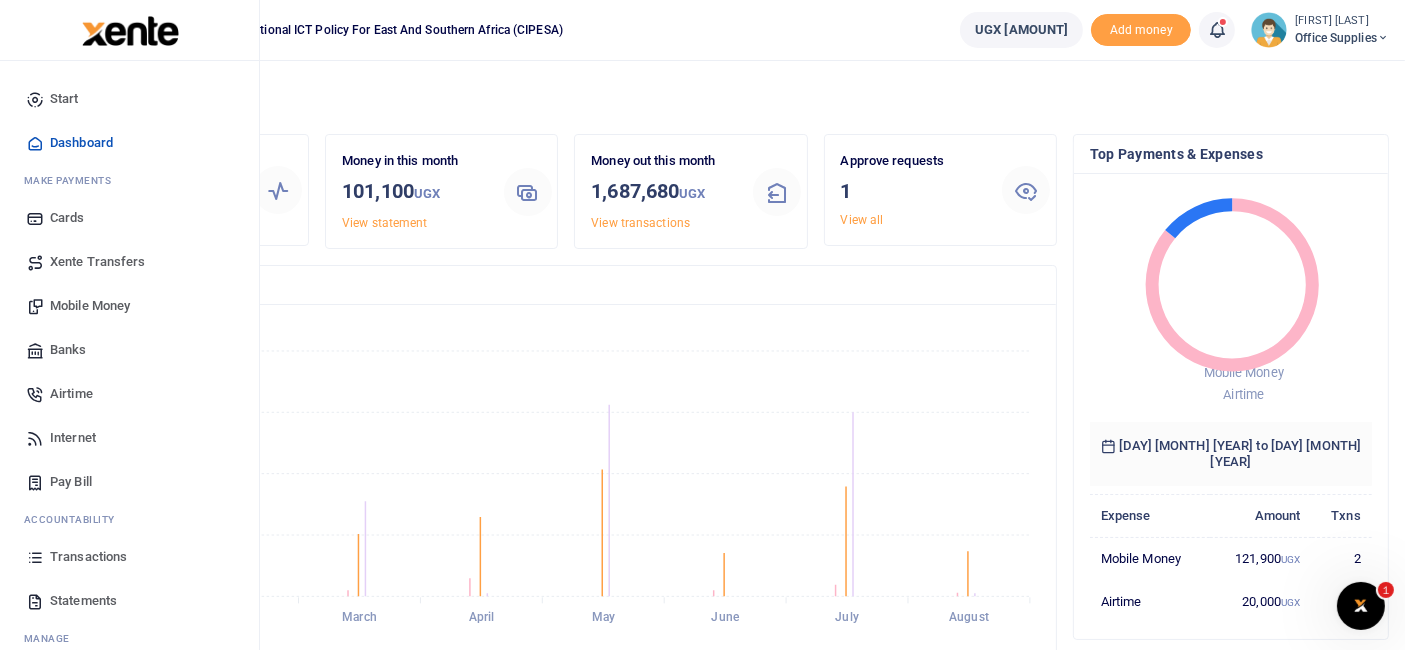 click on "Mobile Money" at bounding box center (90, 306) 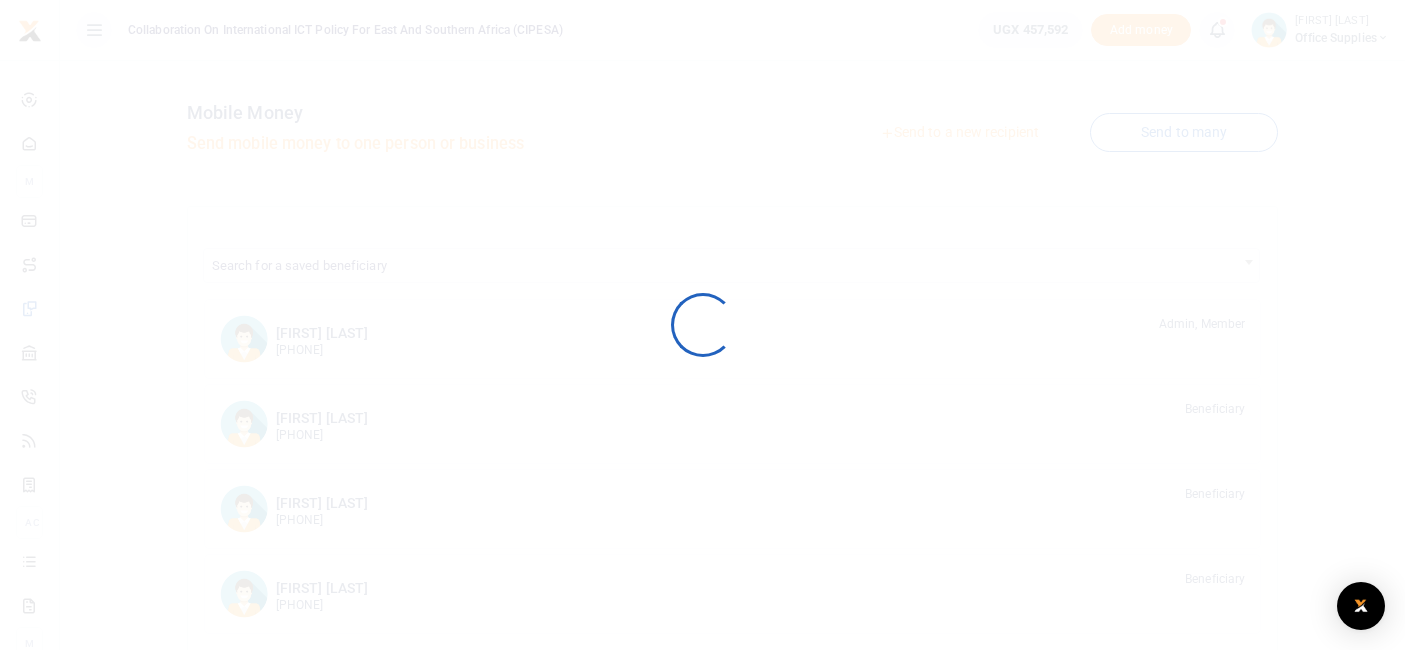 scroll, scrollTop: 0, scrollLeft: 0, axis: both 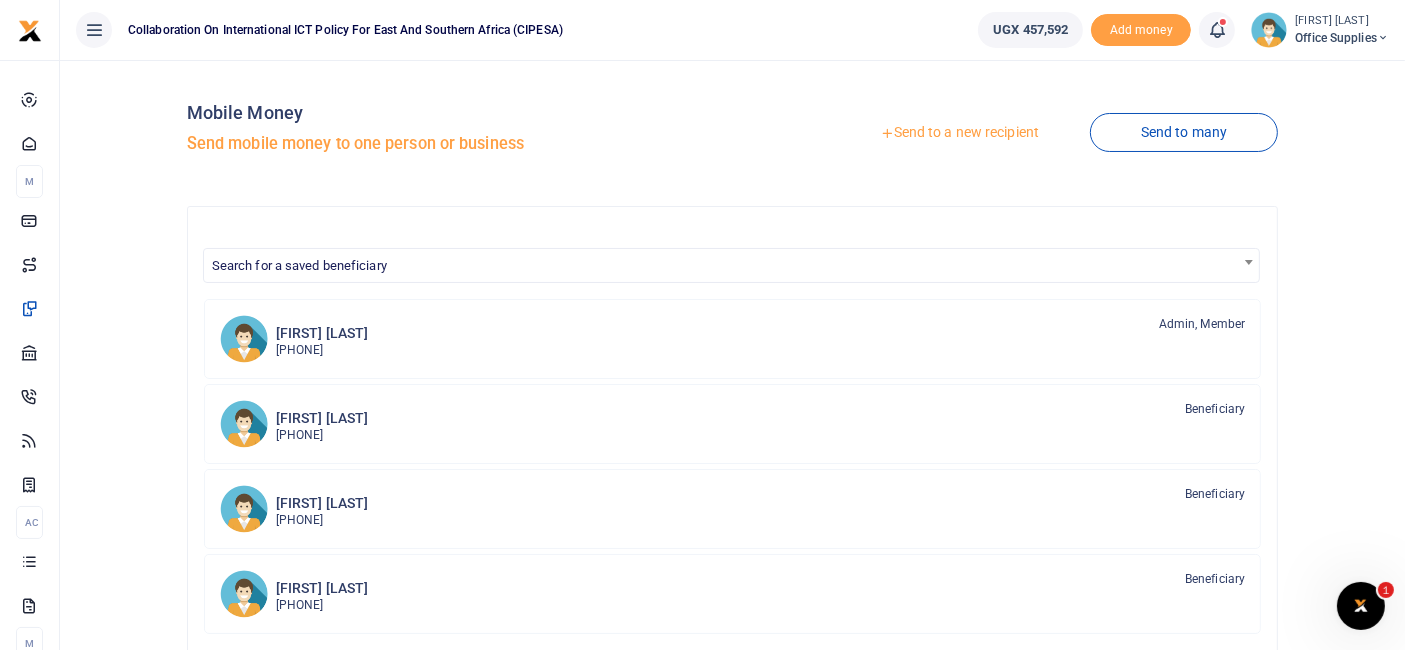 click on "Send to a new recipient" at bounding box center [959, 133] 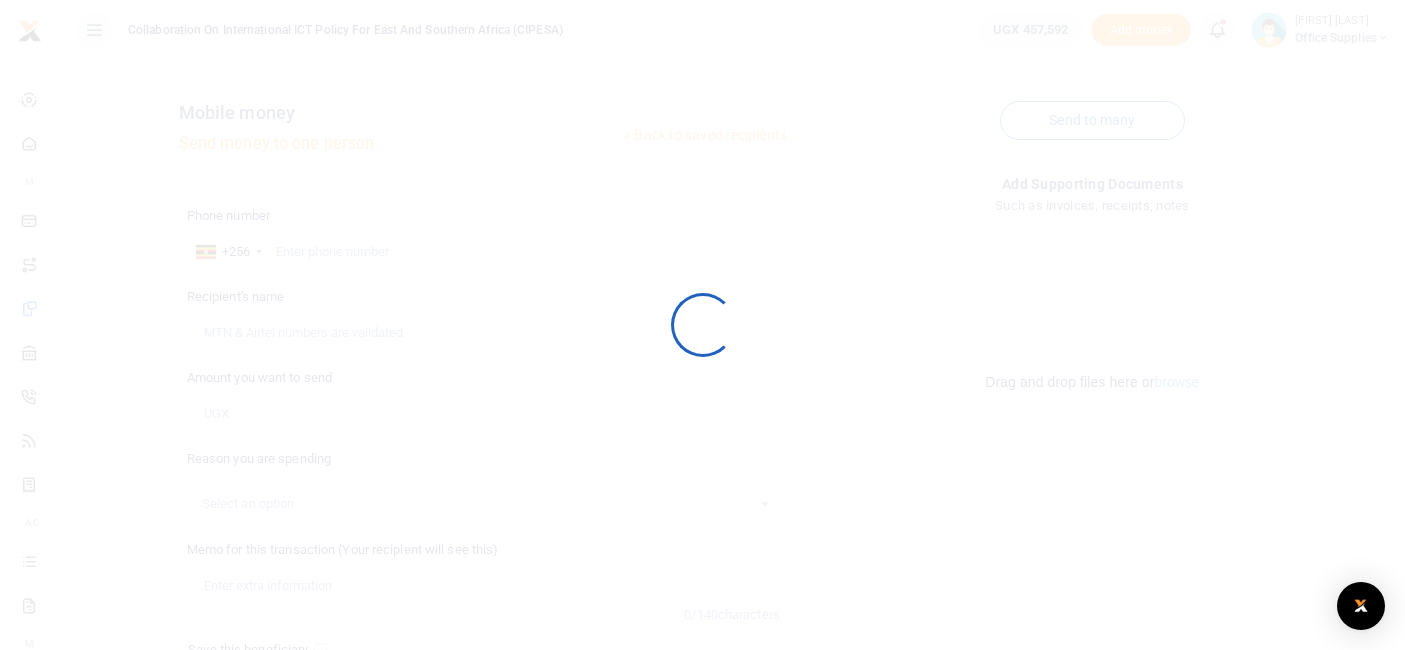 scroll, scrollTop: 0, scrollLeft: 0, axis: both 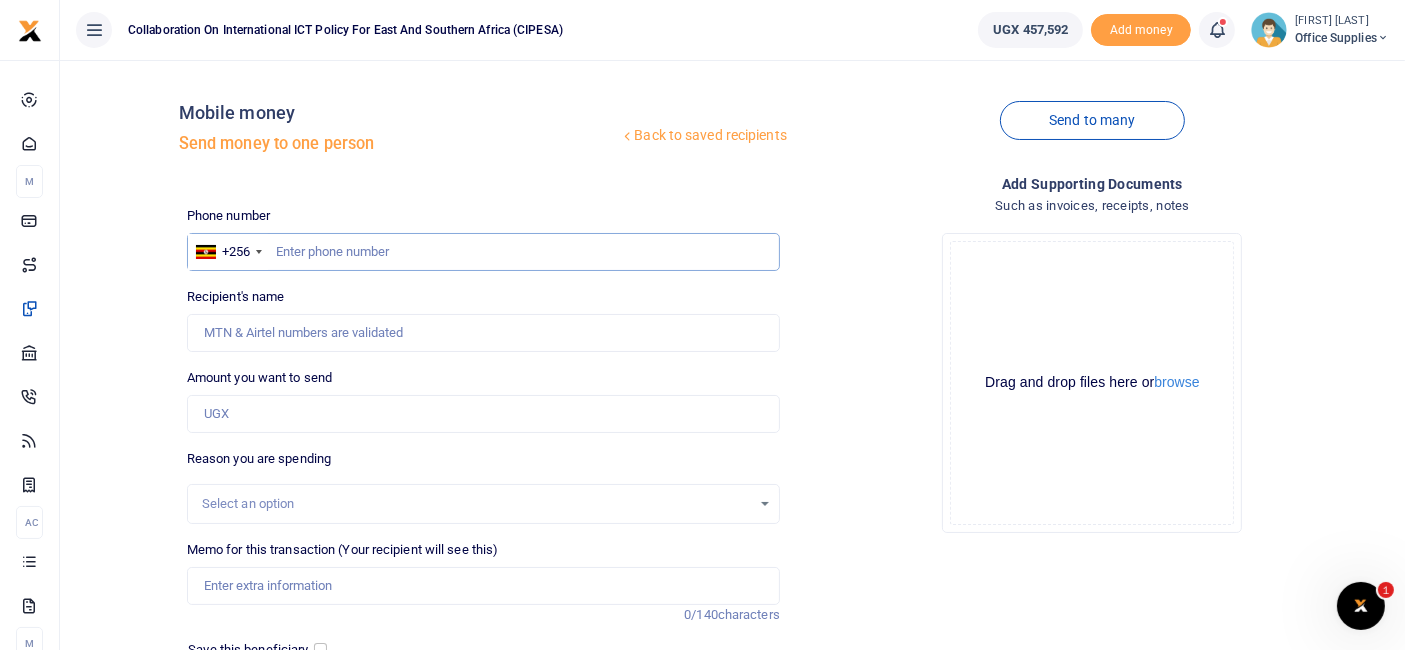 click at bounding box center (483, 252) 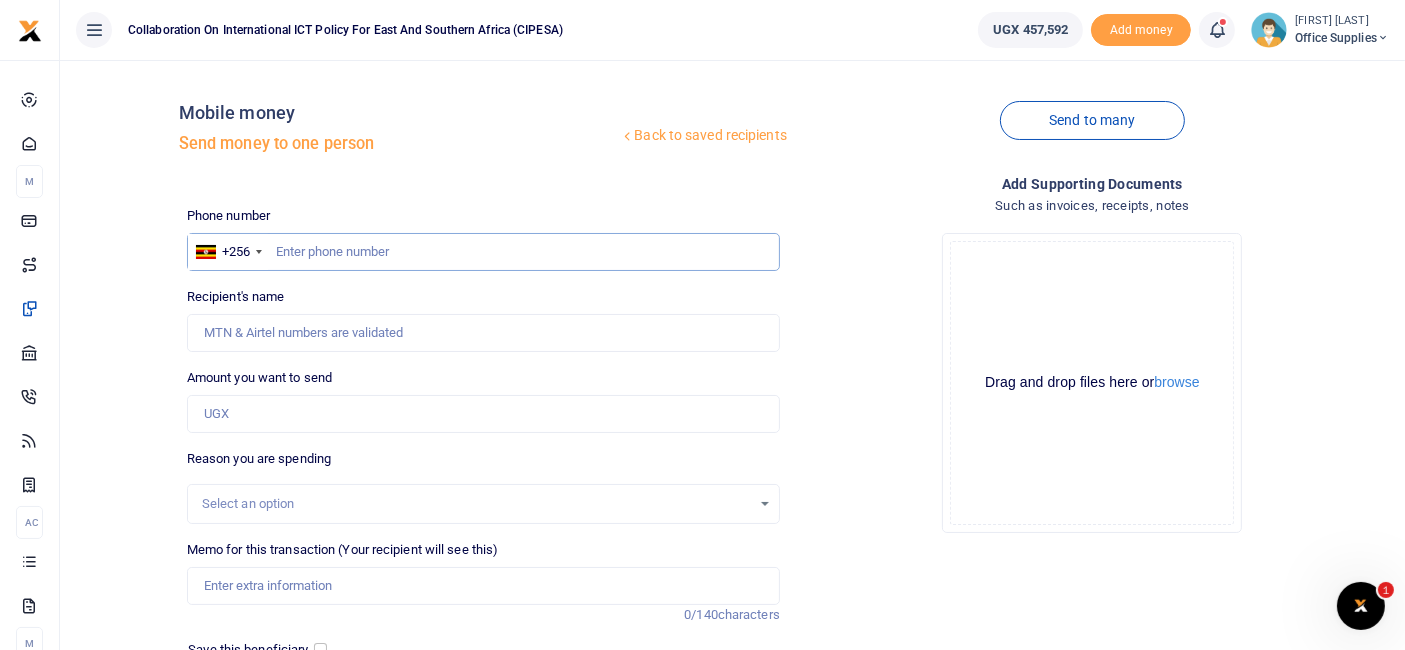 scroll, scrollTop: 214, scrollLeft: 0, axis: vertical 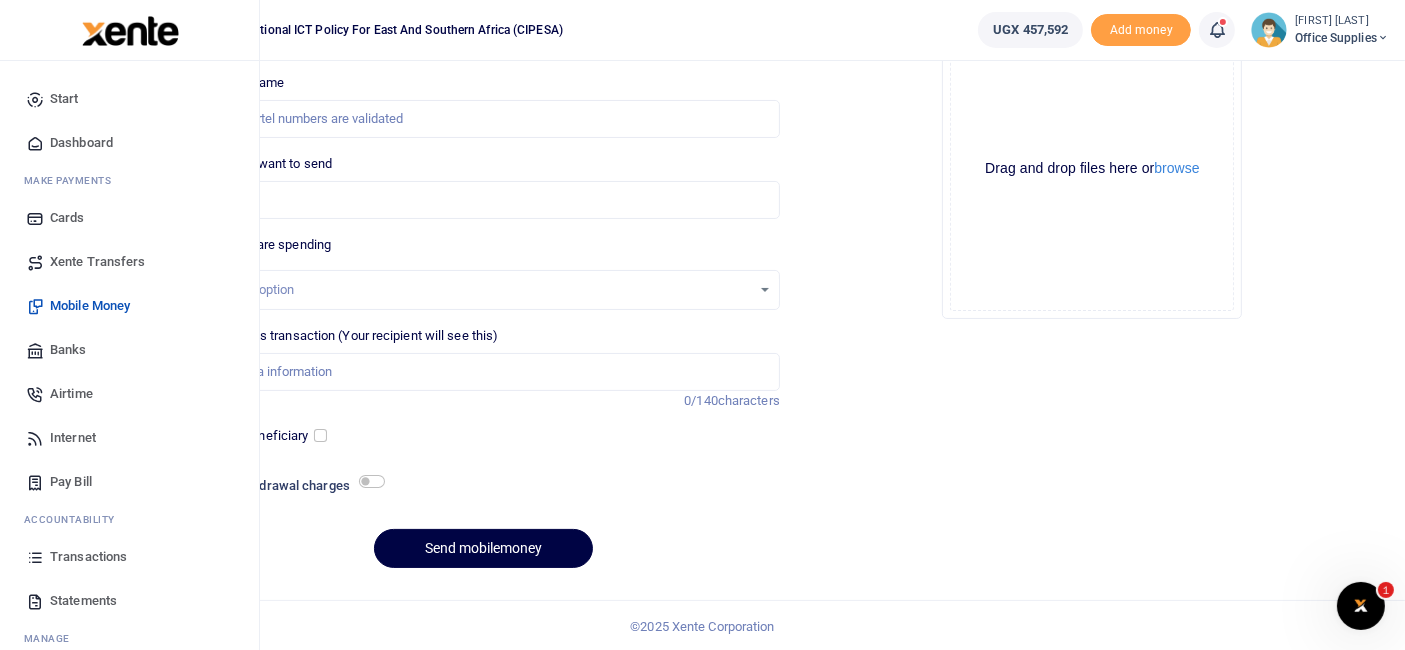 click on "Transactions" at bounding box center (88, 557) 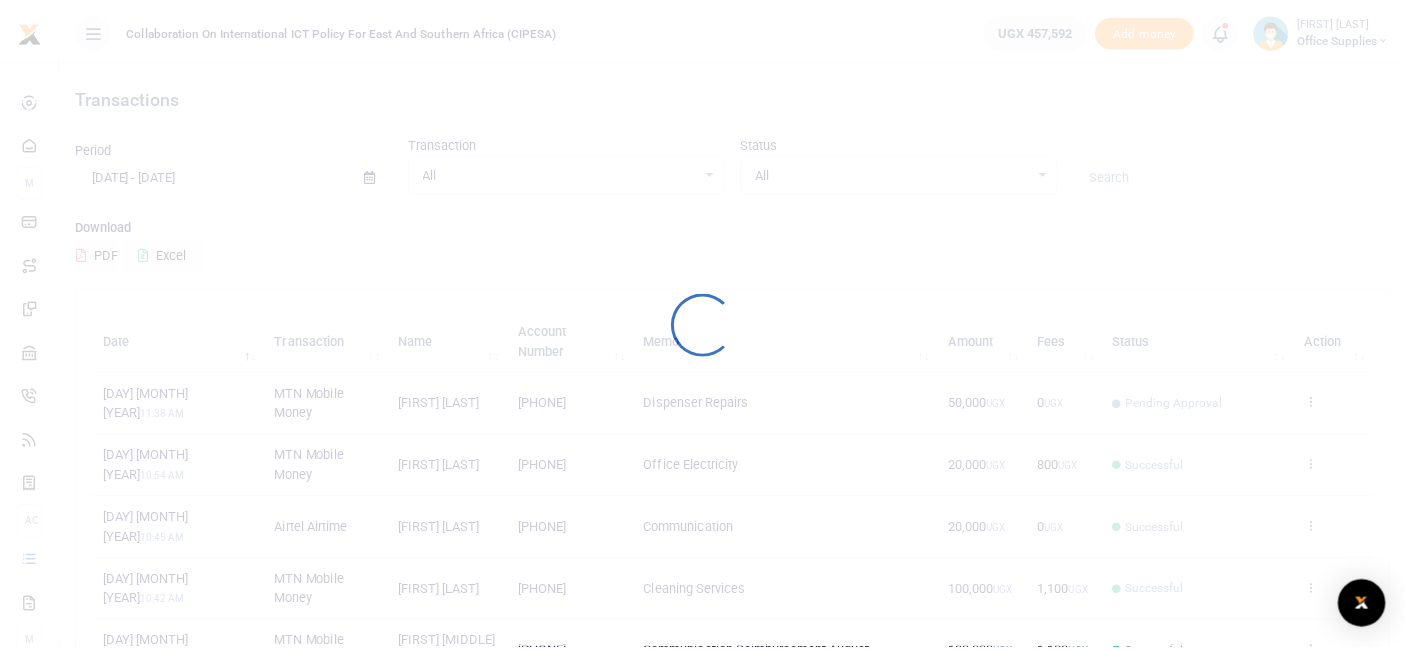 scroll, scrollTop: 0, scrollLeft: 0, axis: both 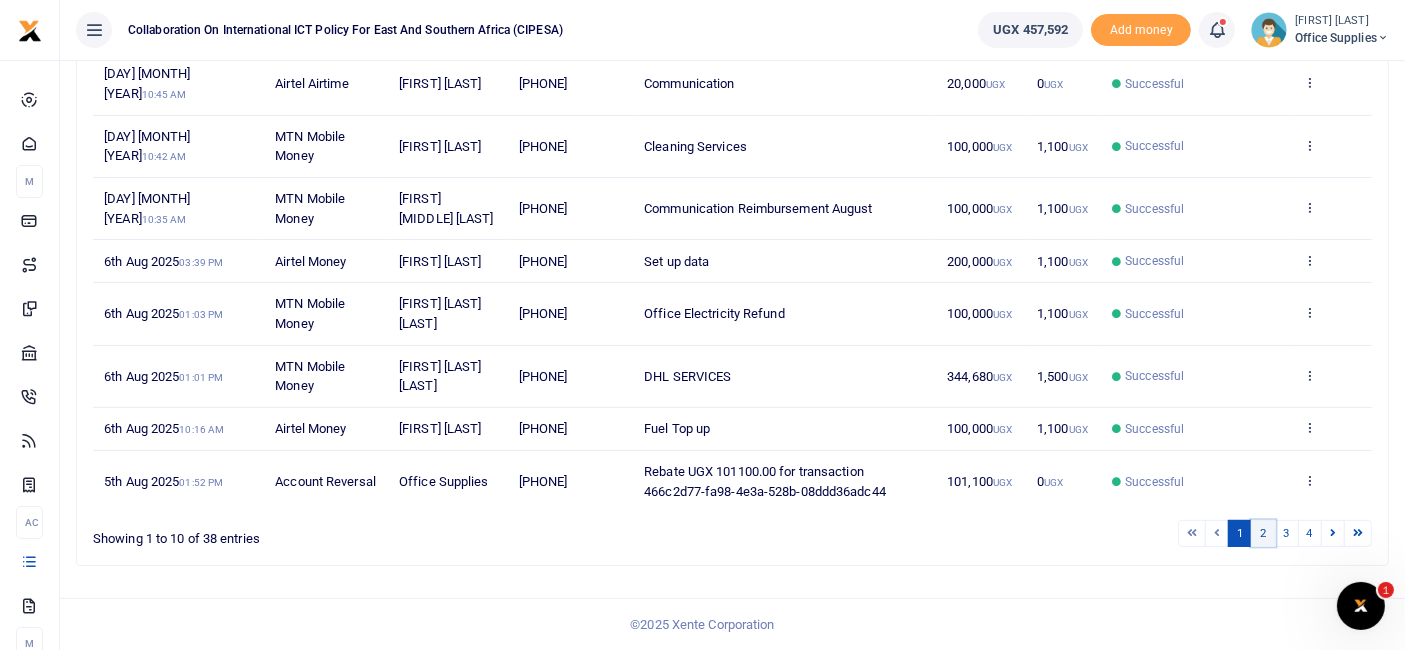 click on "2" at bounding box center [1263, 533] 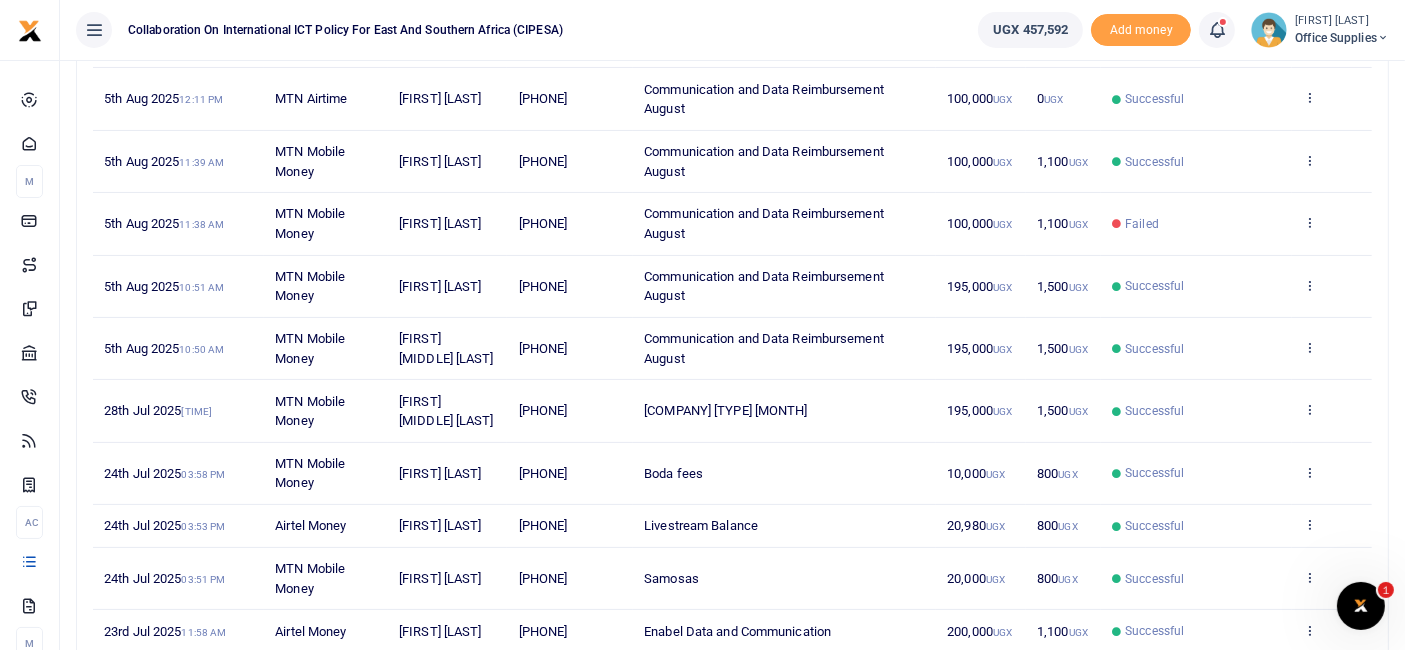 scroll, scrollTop: 306, scrollLeft: 0, axis: vertical 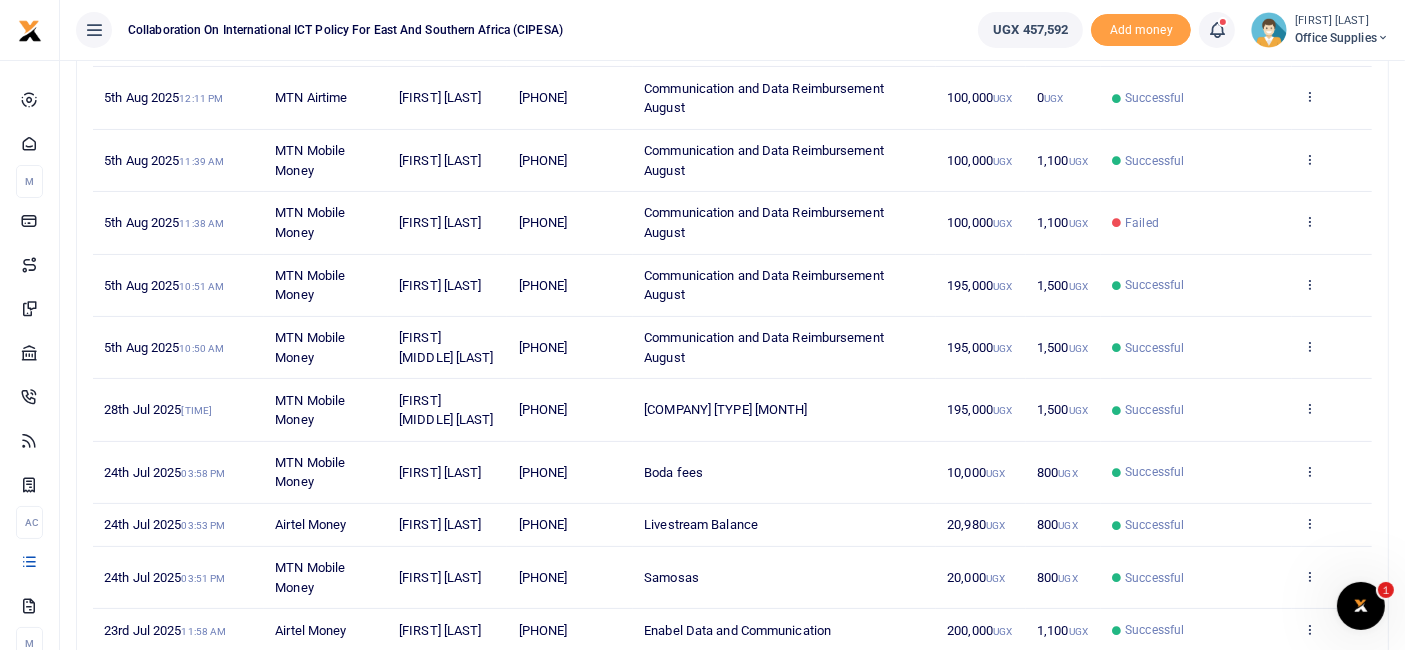 click at bounding box center [94, 30] 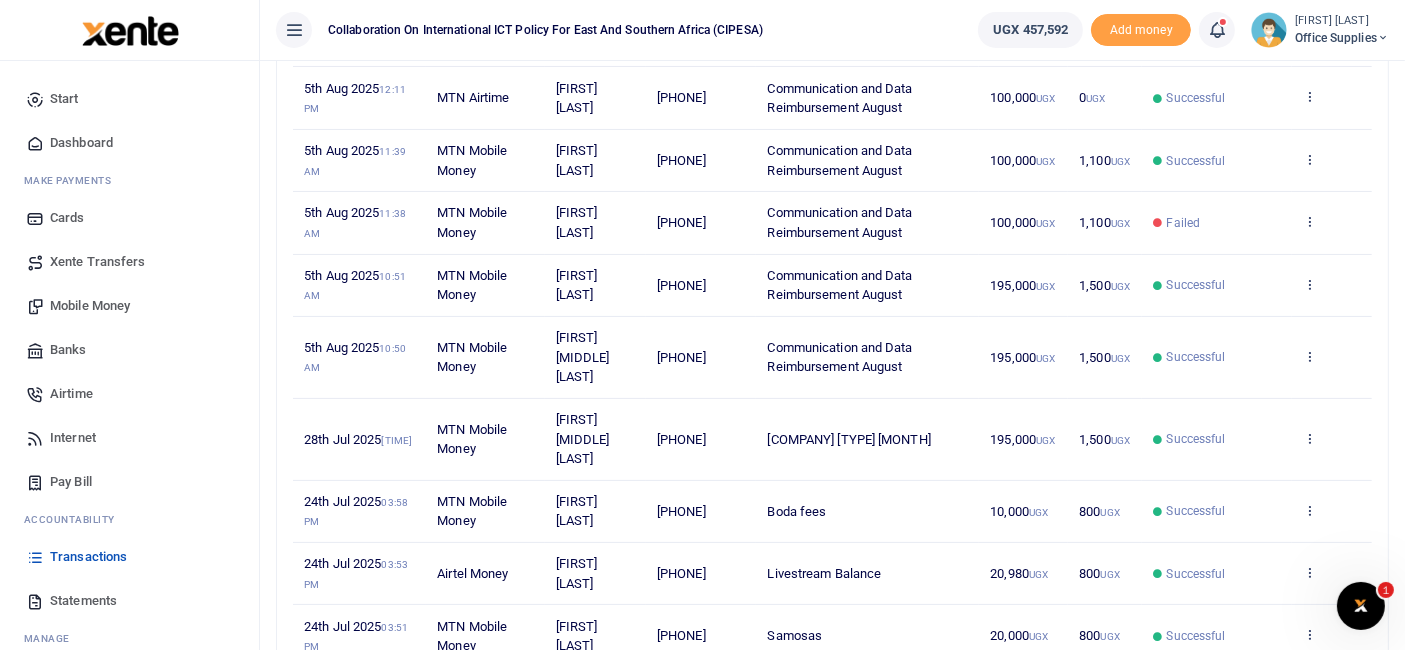 click on "Mobile Money" at bounding box center (90, 306) 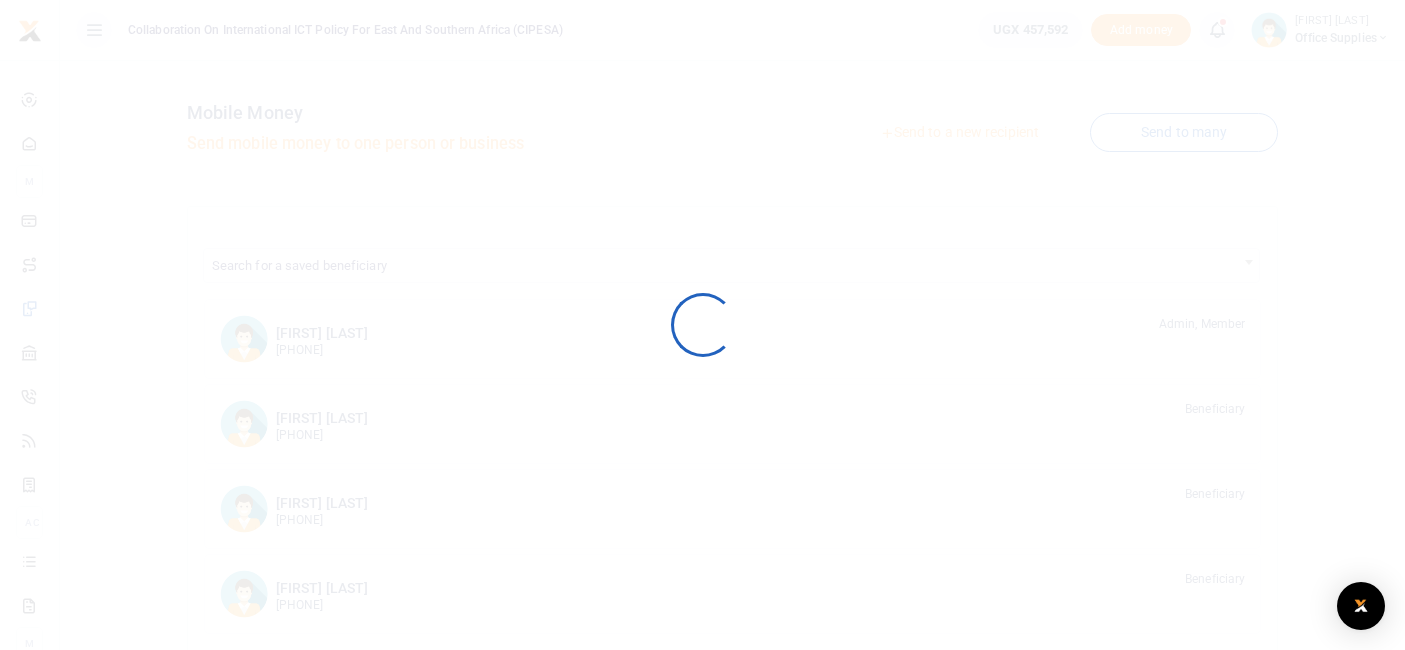 scroll, scrollTop: 0, scrollLeft: 0, axis: both 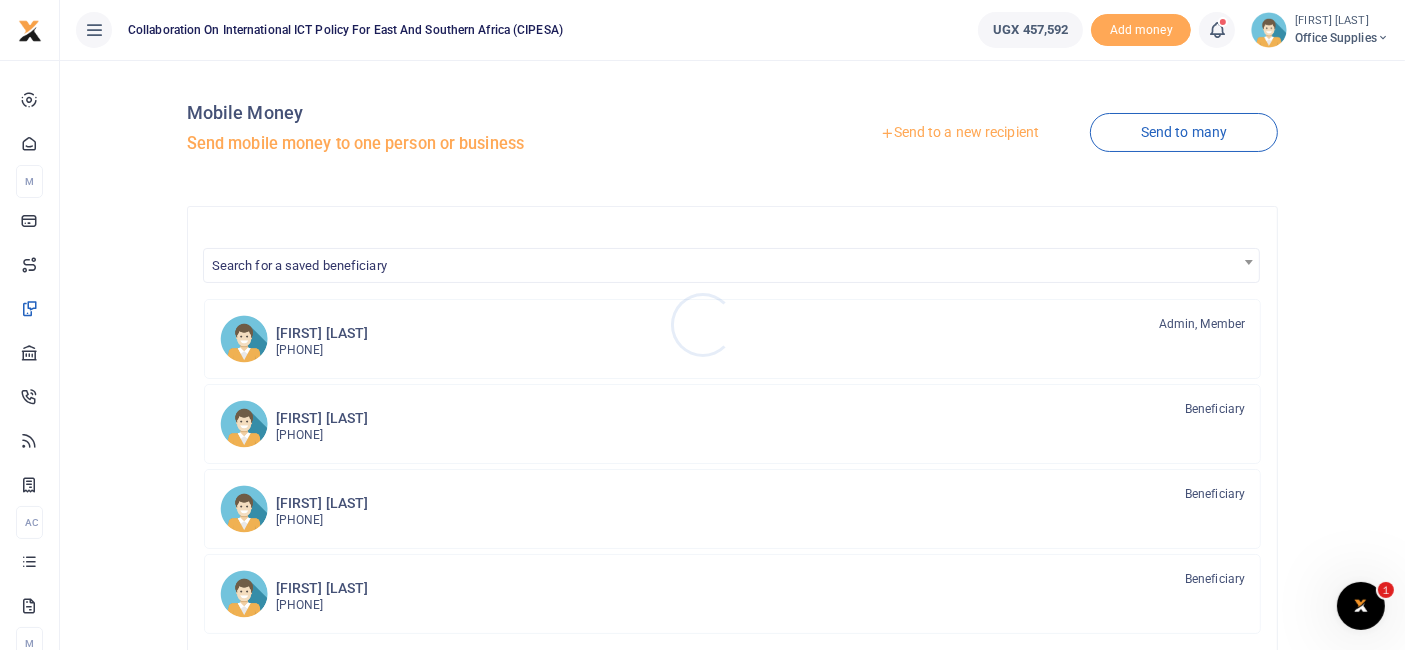 click at bounding box center [702, 325] 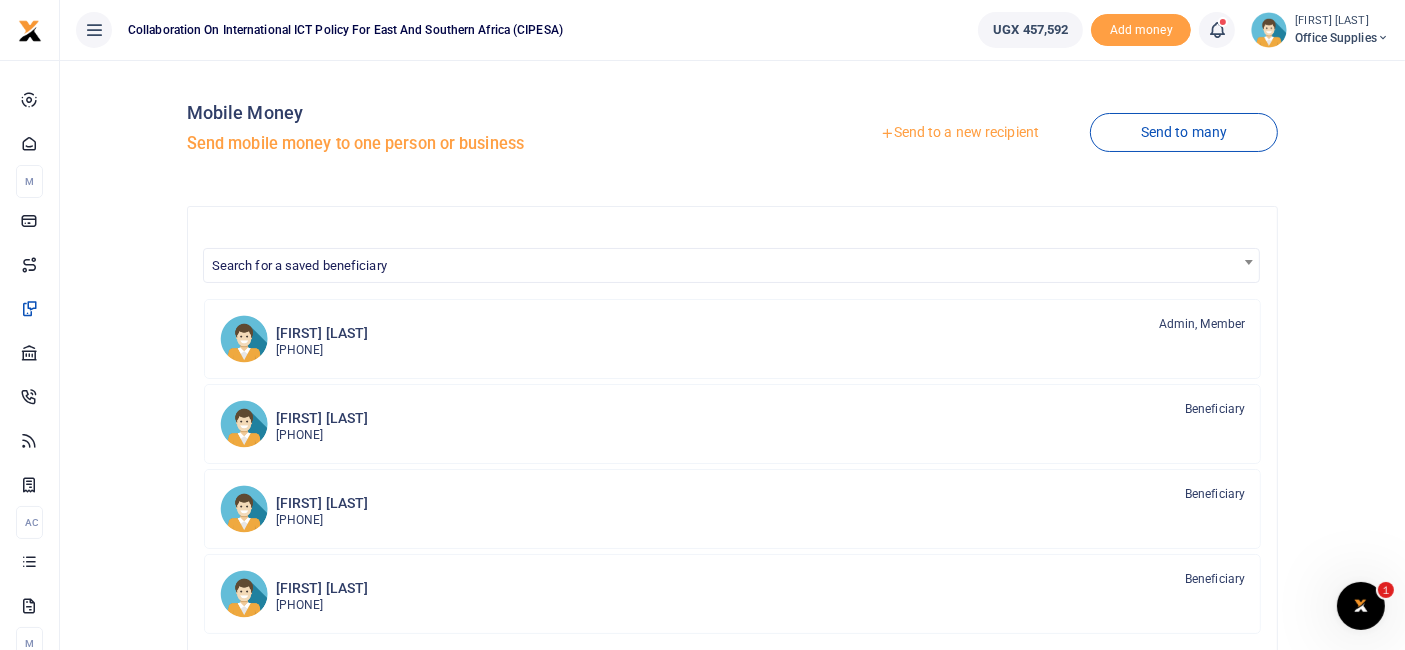 click on "Send to a new recipient" at bounding box center (959, 133) 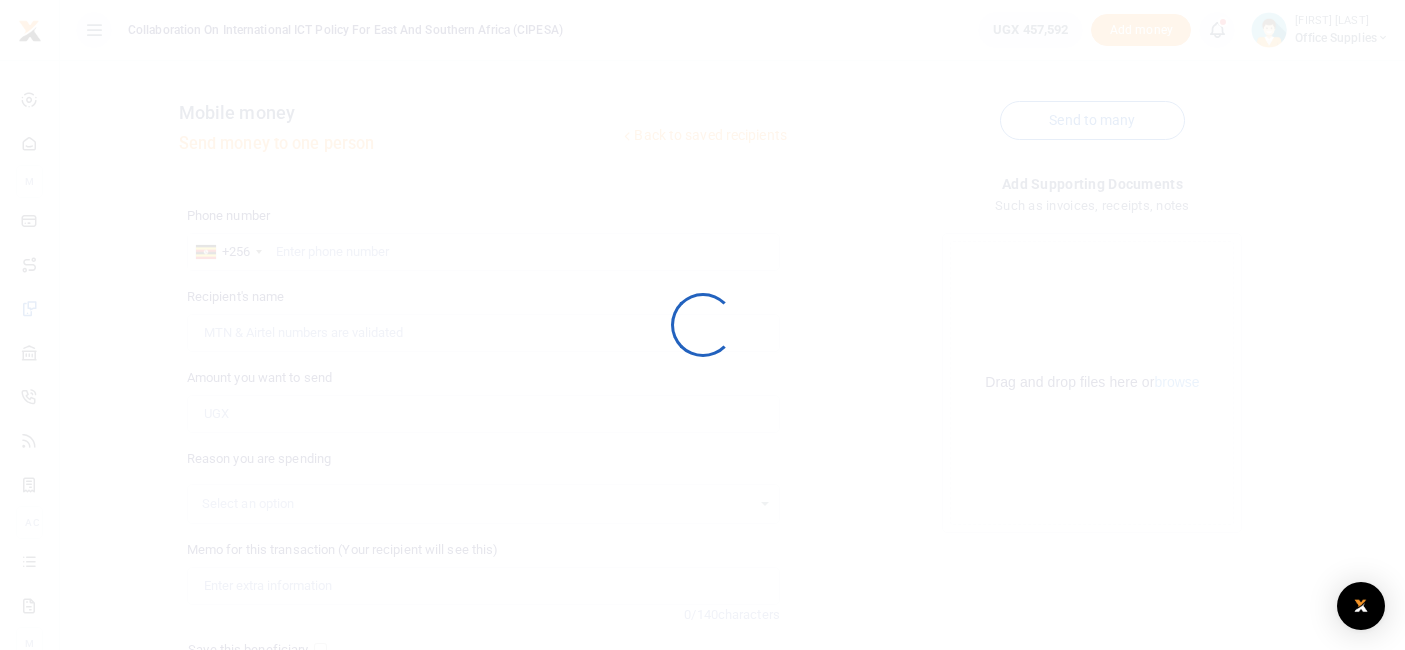 scroll, scrollTop: 0, scrollLeft: 0, axis: both 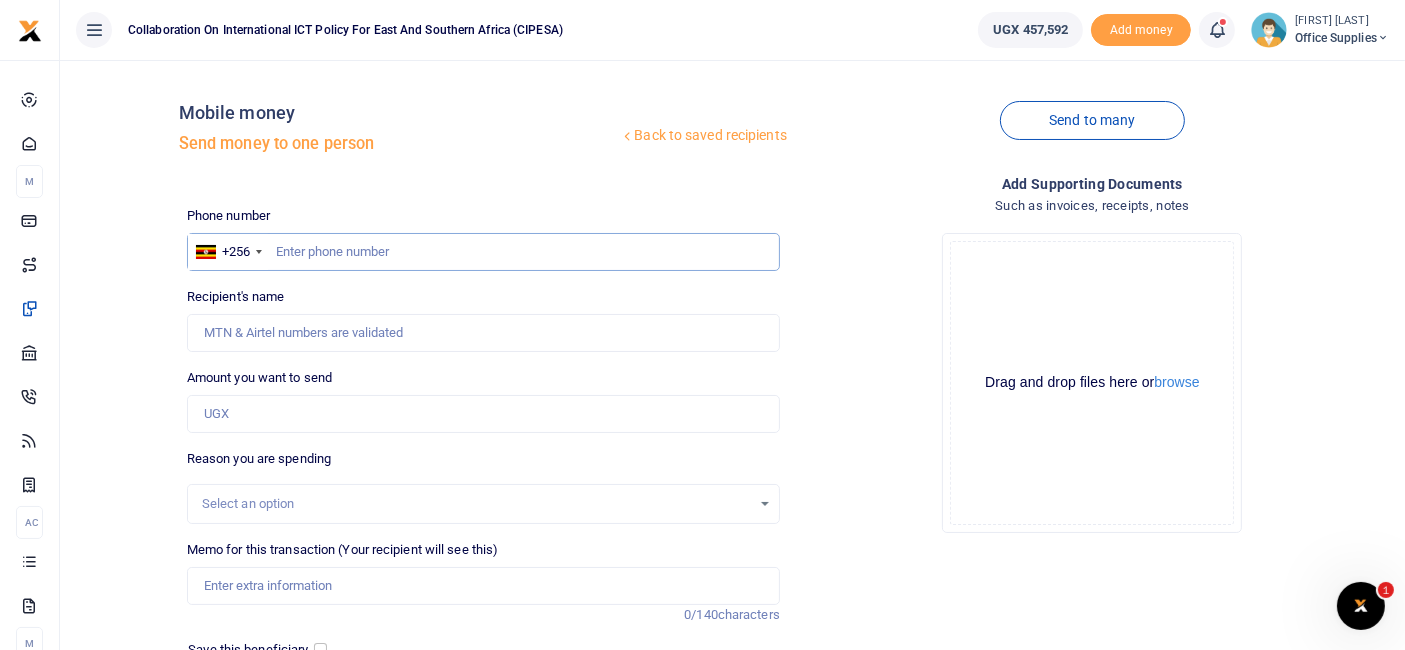 click at bounding box center (483, 252) 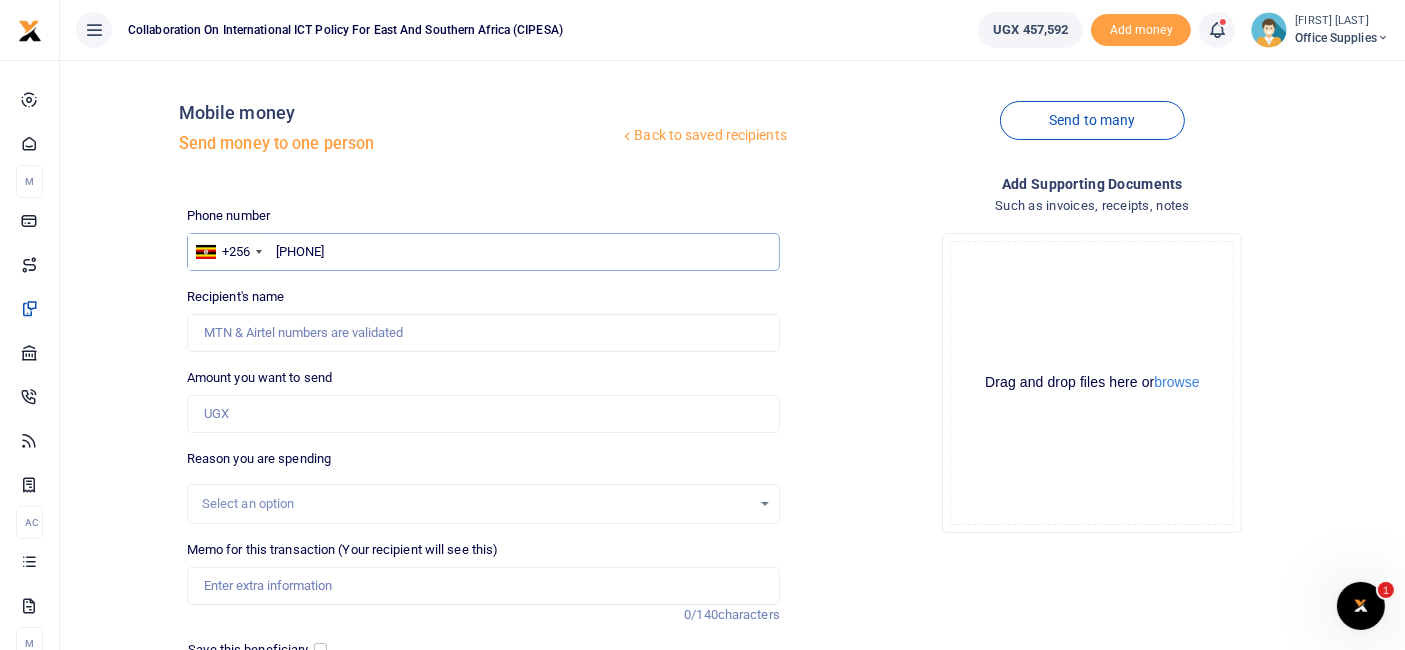 click on "[PHONE]" at bounding box center (483, 252) 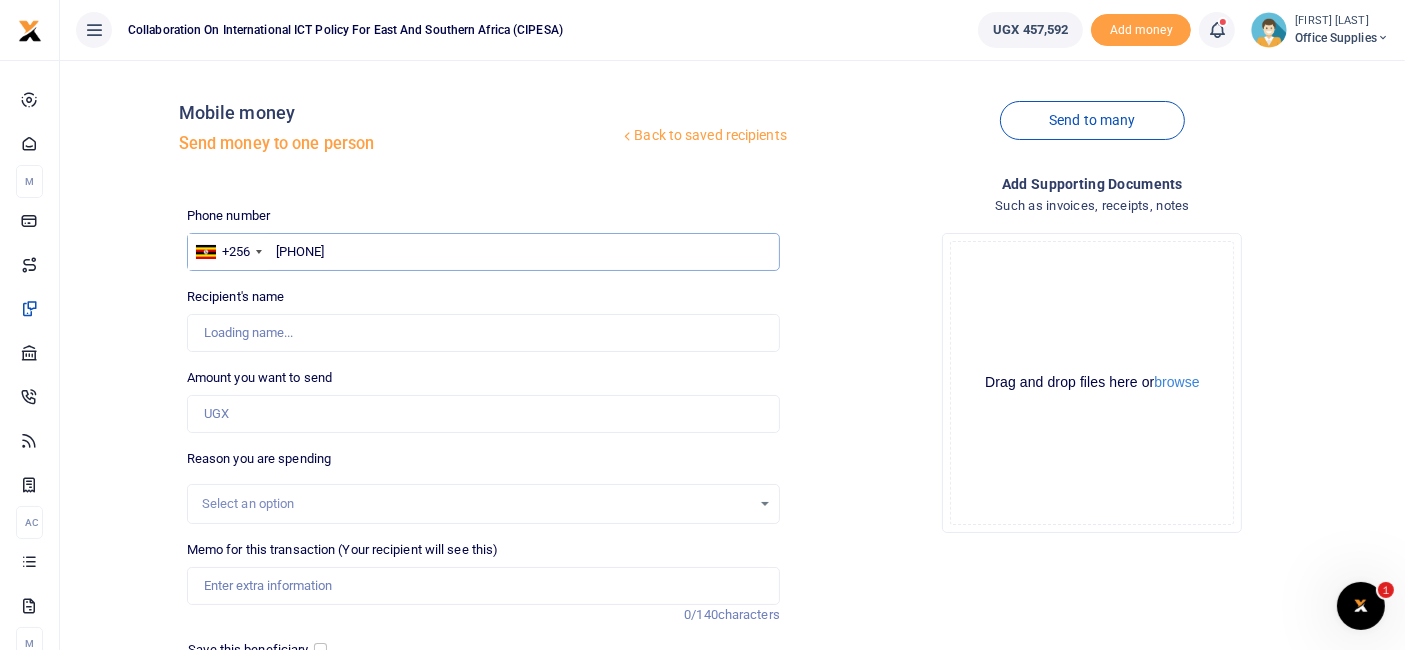 type on "[PHONE]" 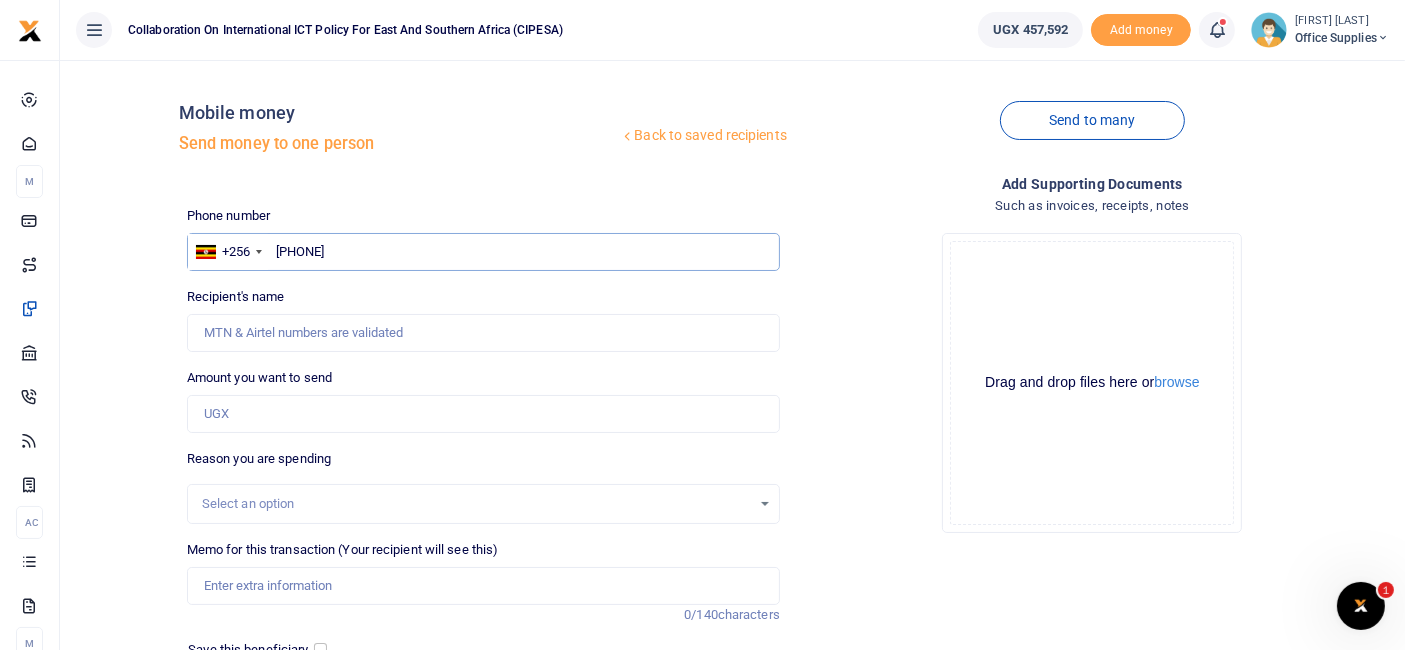 type on "[FIRST] [LAST]" 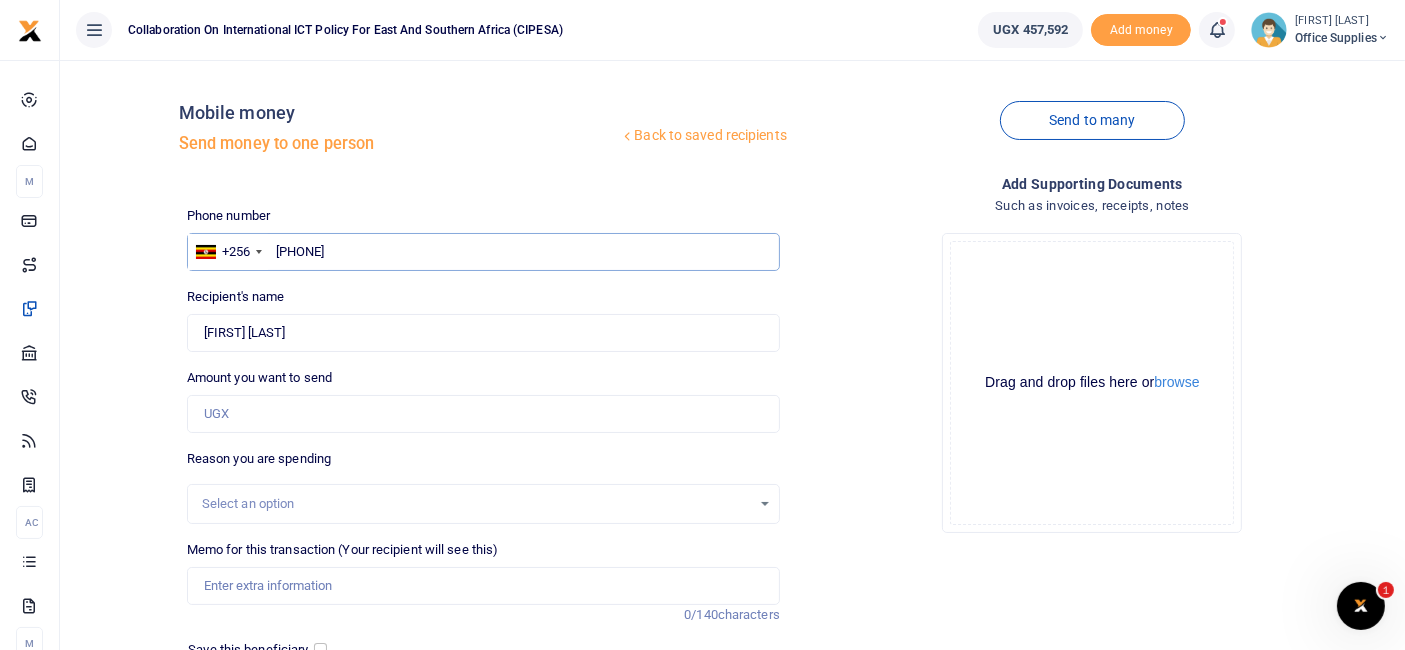 type on "[PHONE]" 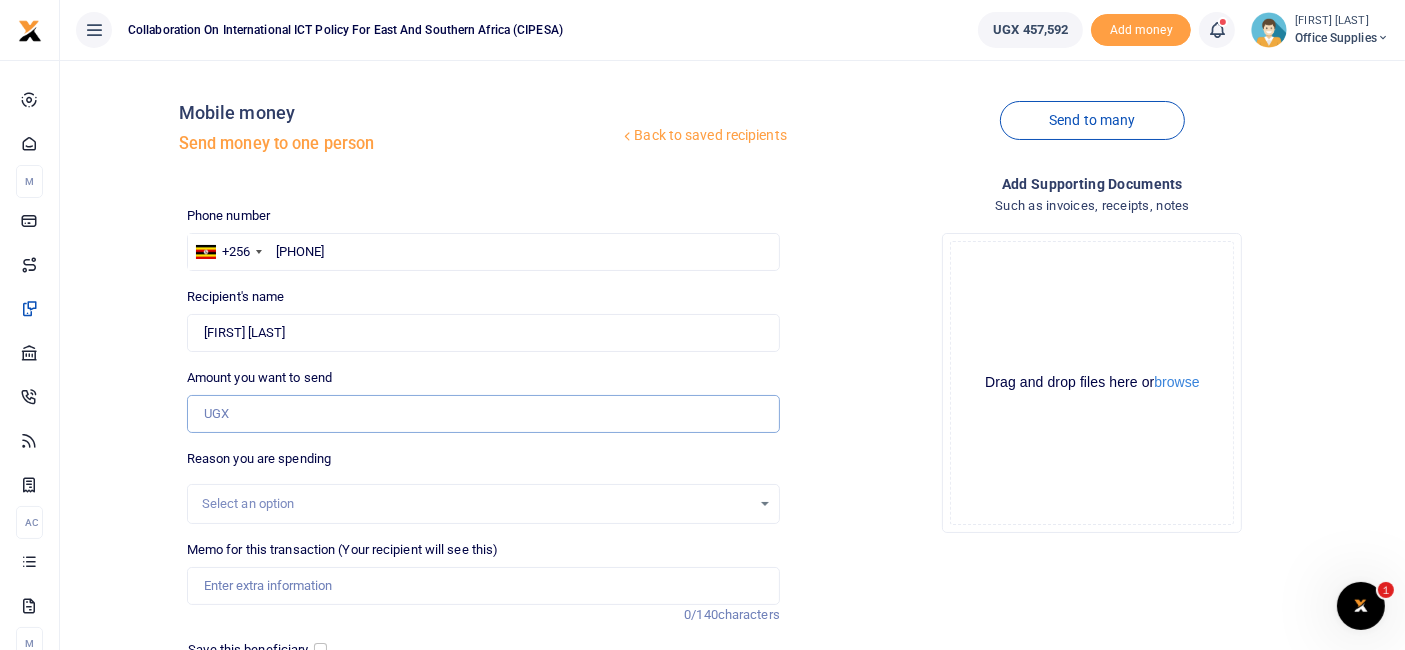 click on "Amount you want to send" at bounding box center [483, 414] 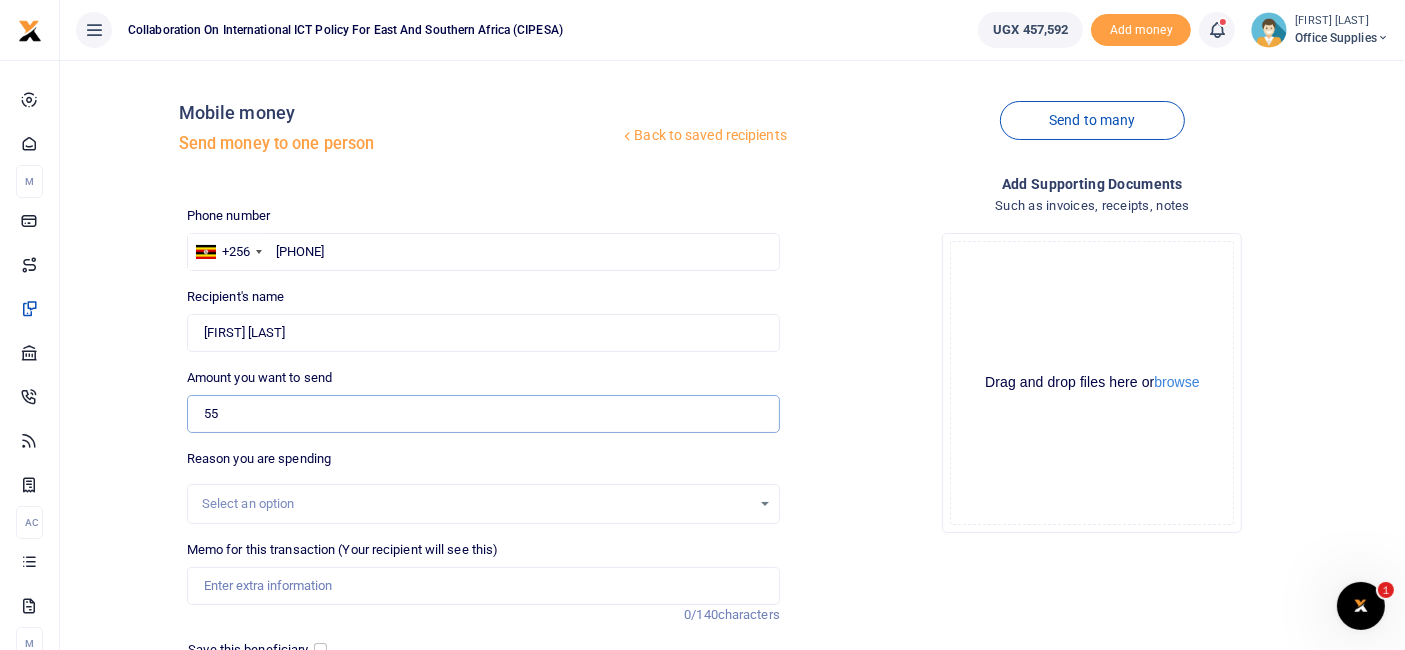 type on "5" 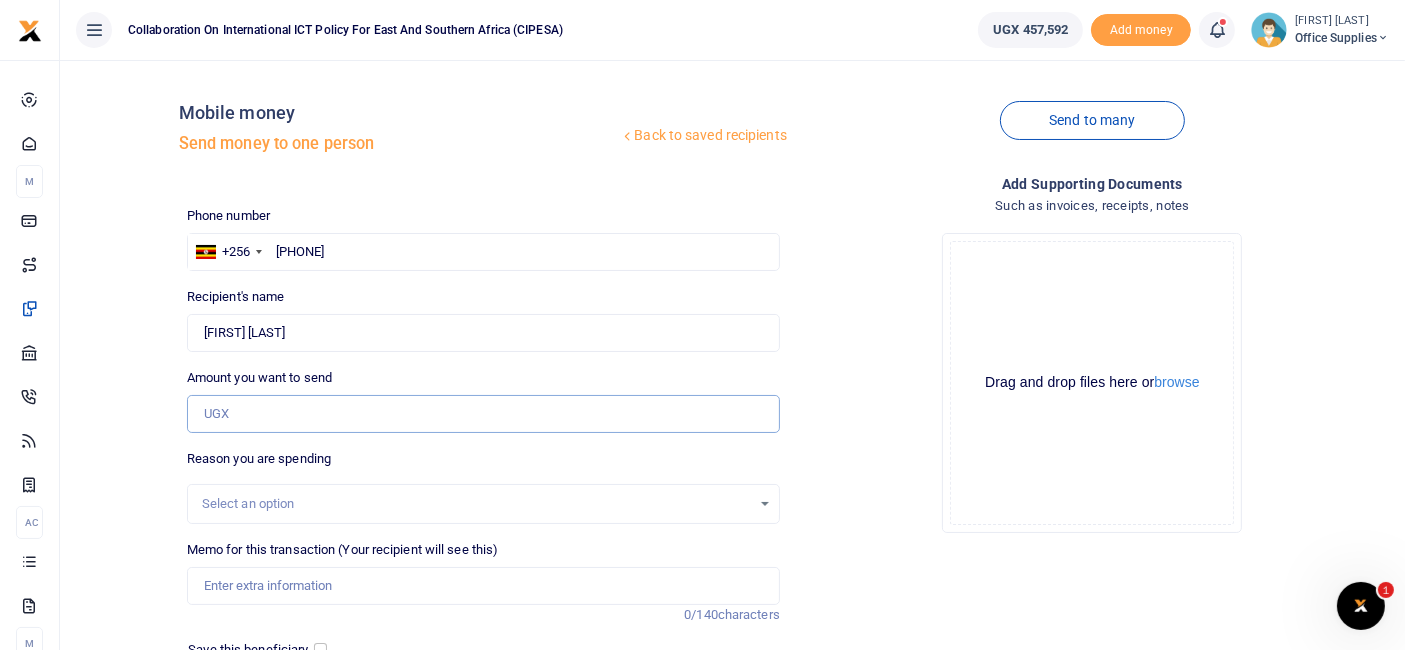 type on "0" 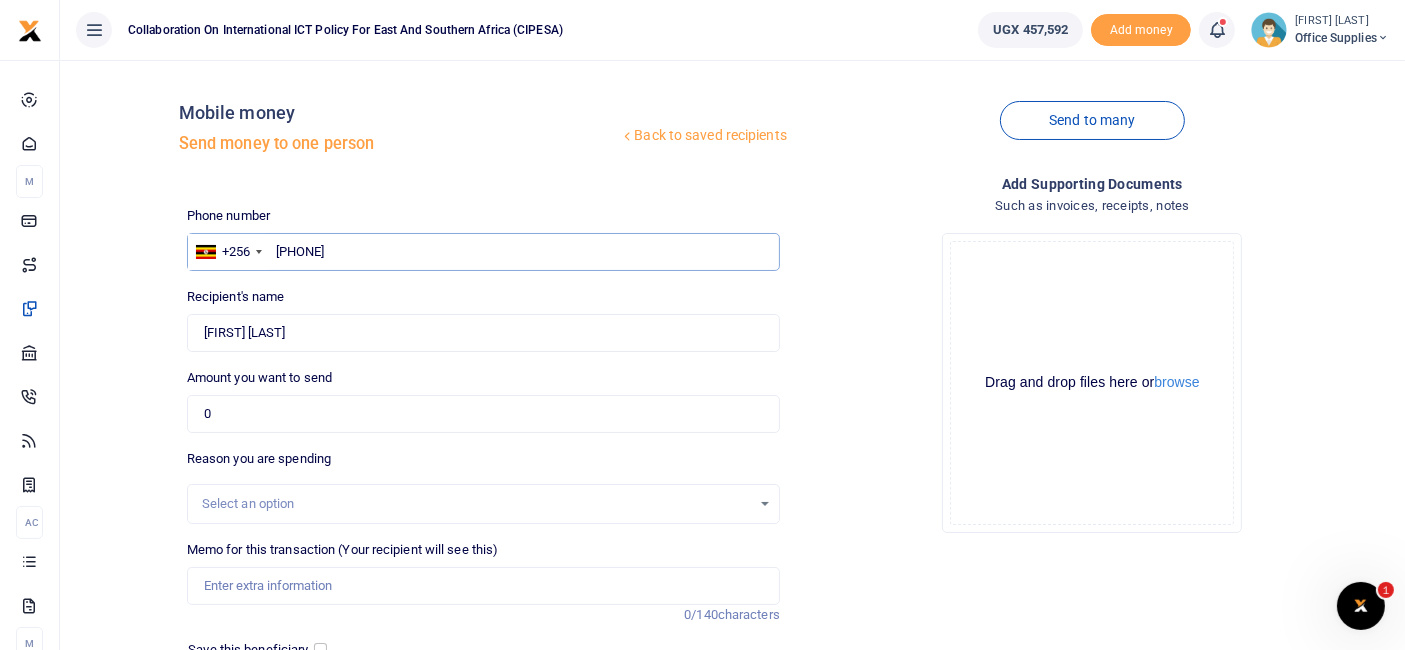 click on "0788991015" at bounding box center [483, 252] 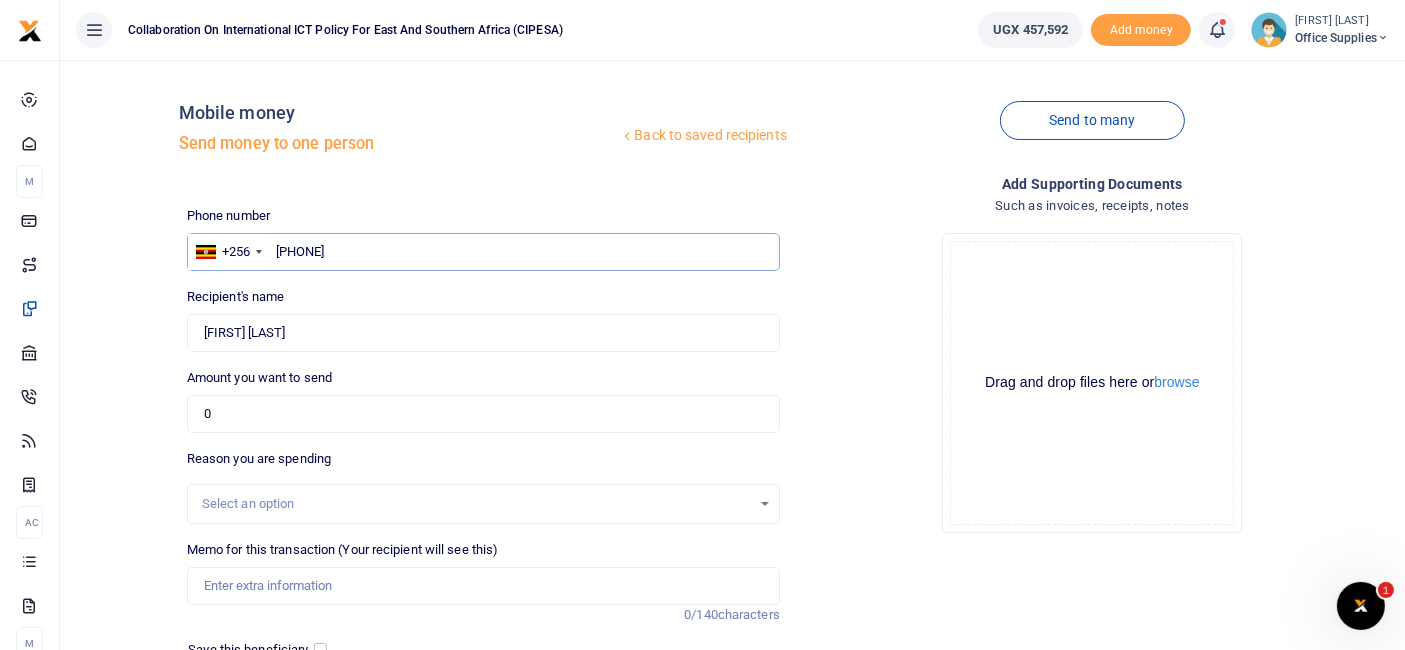 type on "0788991" 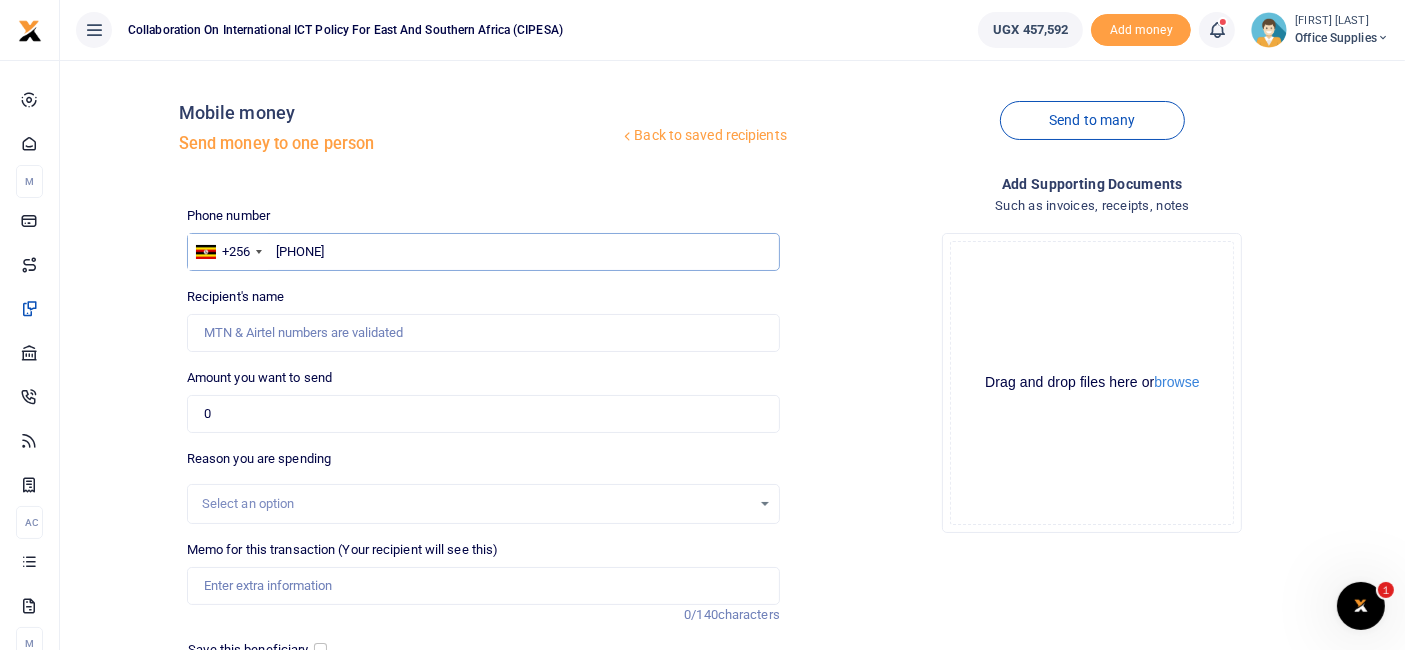 type on "0775830044" 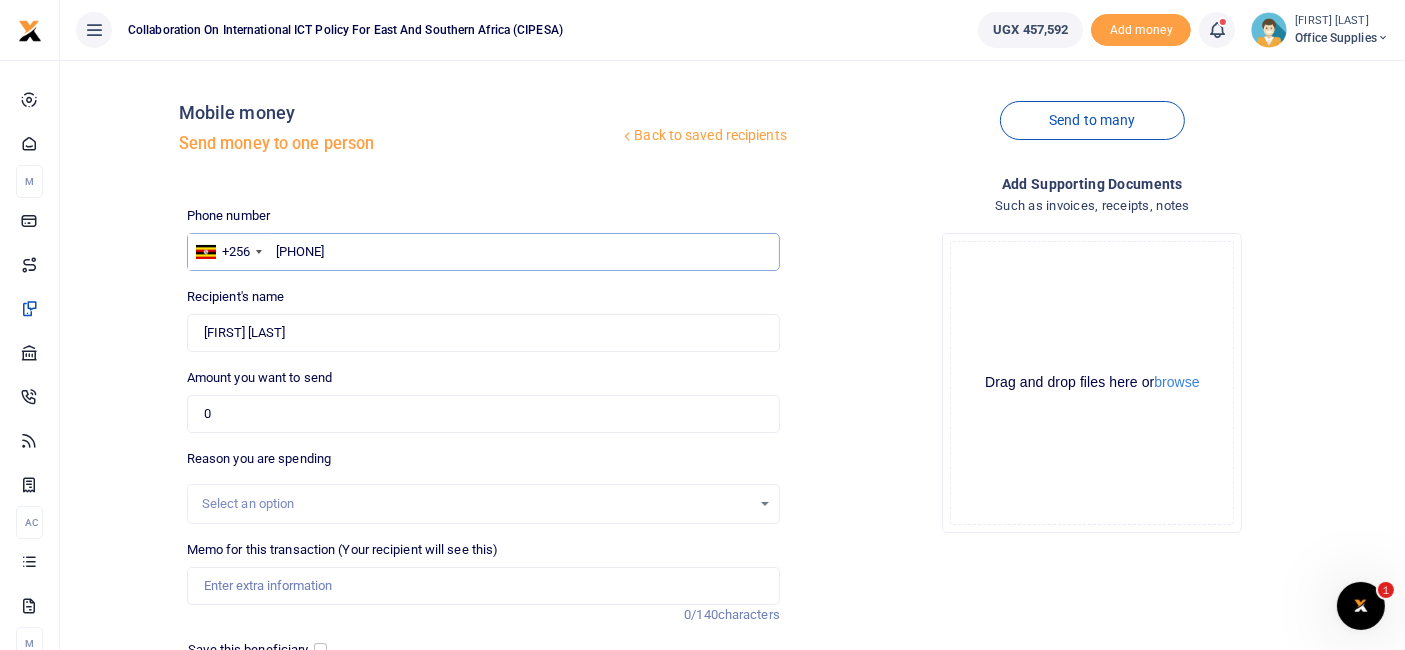type on "0775830044" 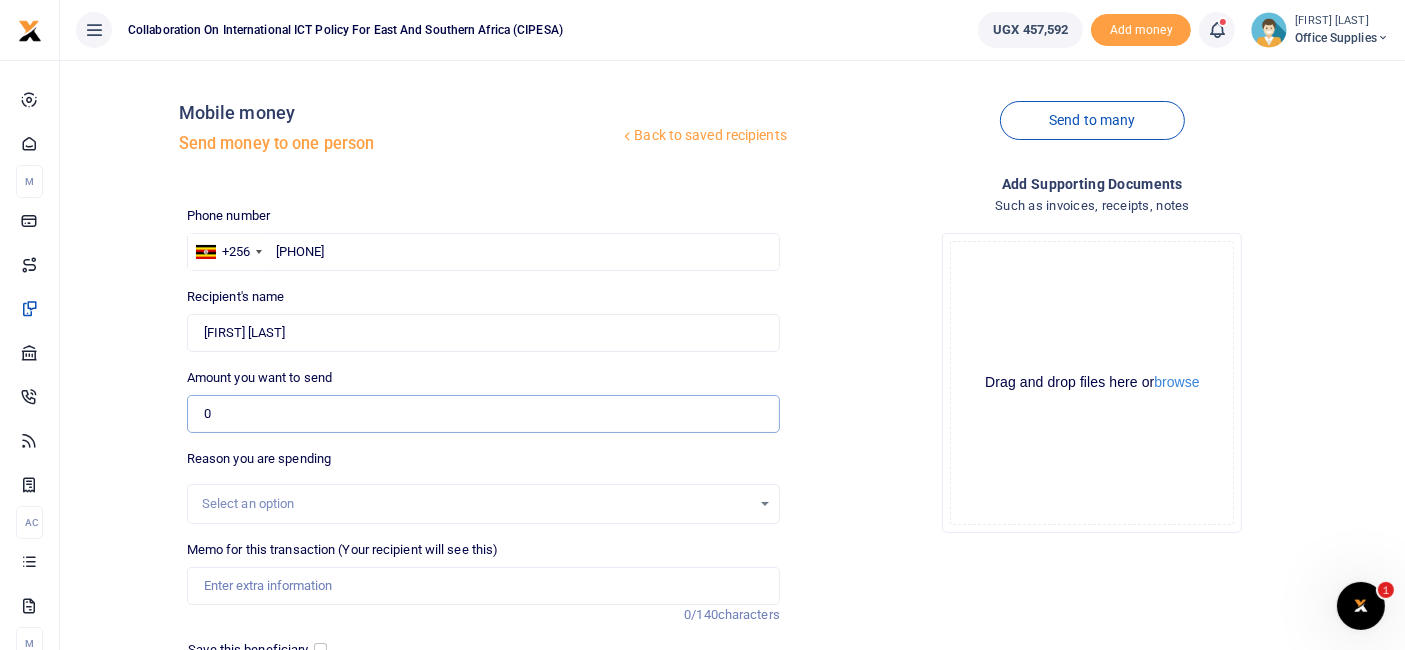 click on "0" at bounding box center (483, 414) 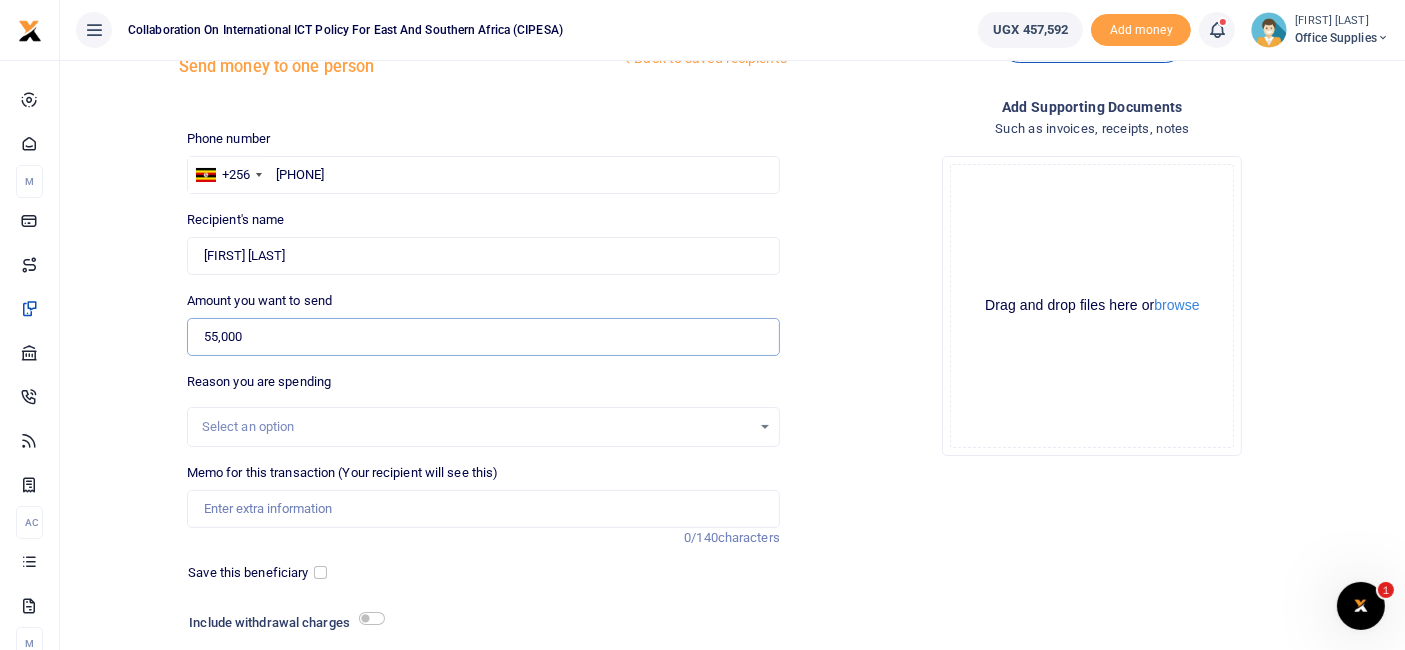 scroll, scrollTop: 77, scrollLeft: 0, axis: vertical 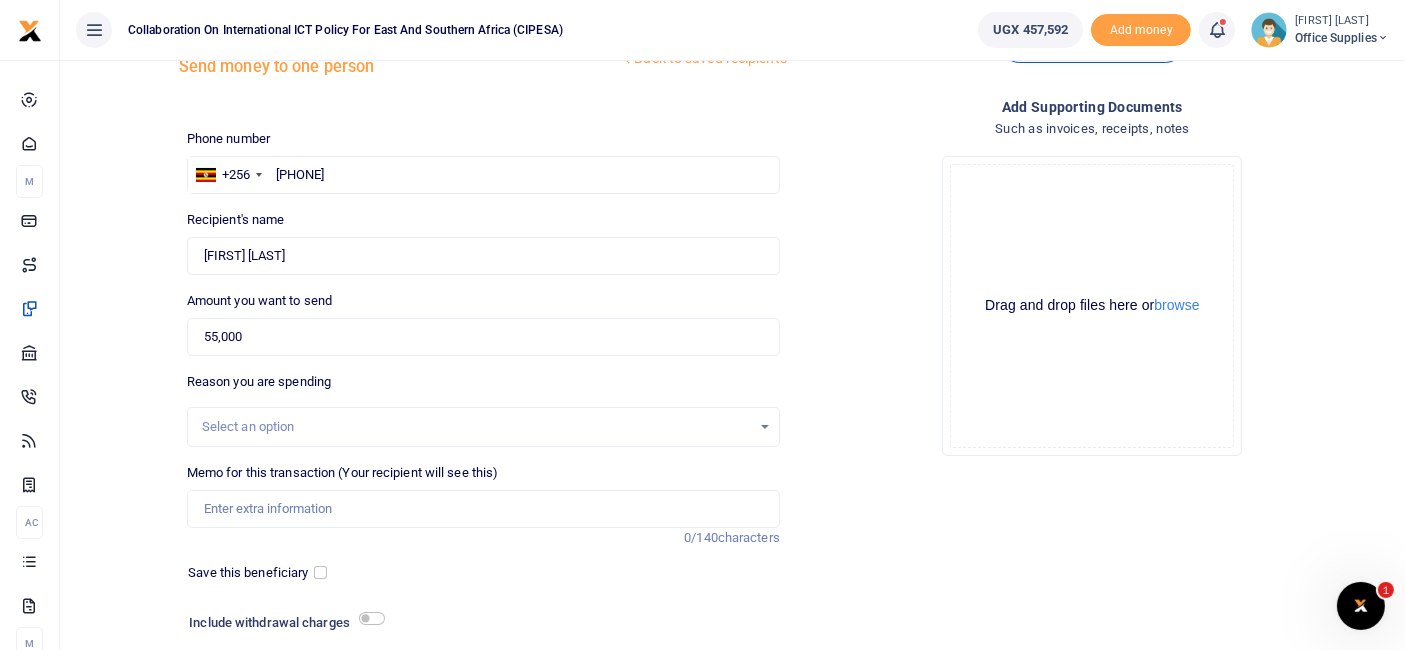 click on "Select an option" at bounding box center [476, 427] 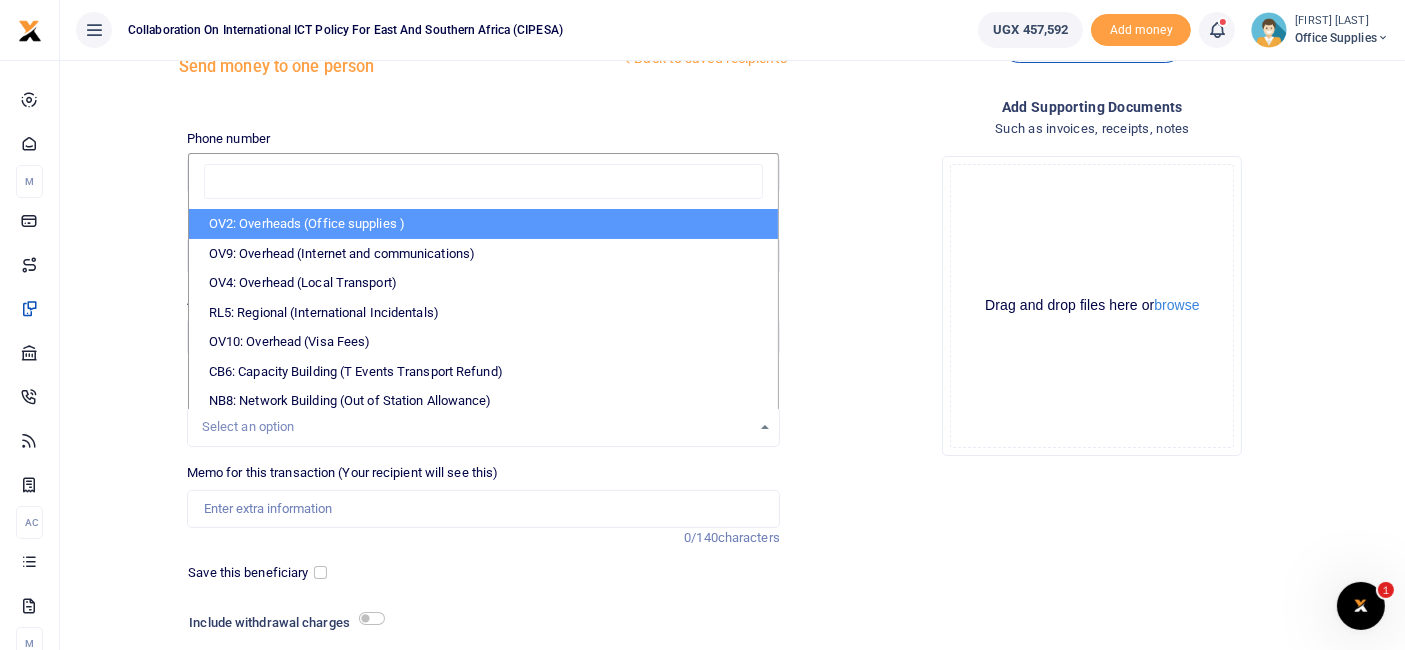 click on "OV2:  Overheads (Office supplies )" at bounding box center [483, 224] 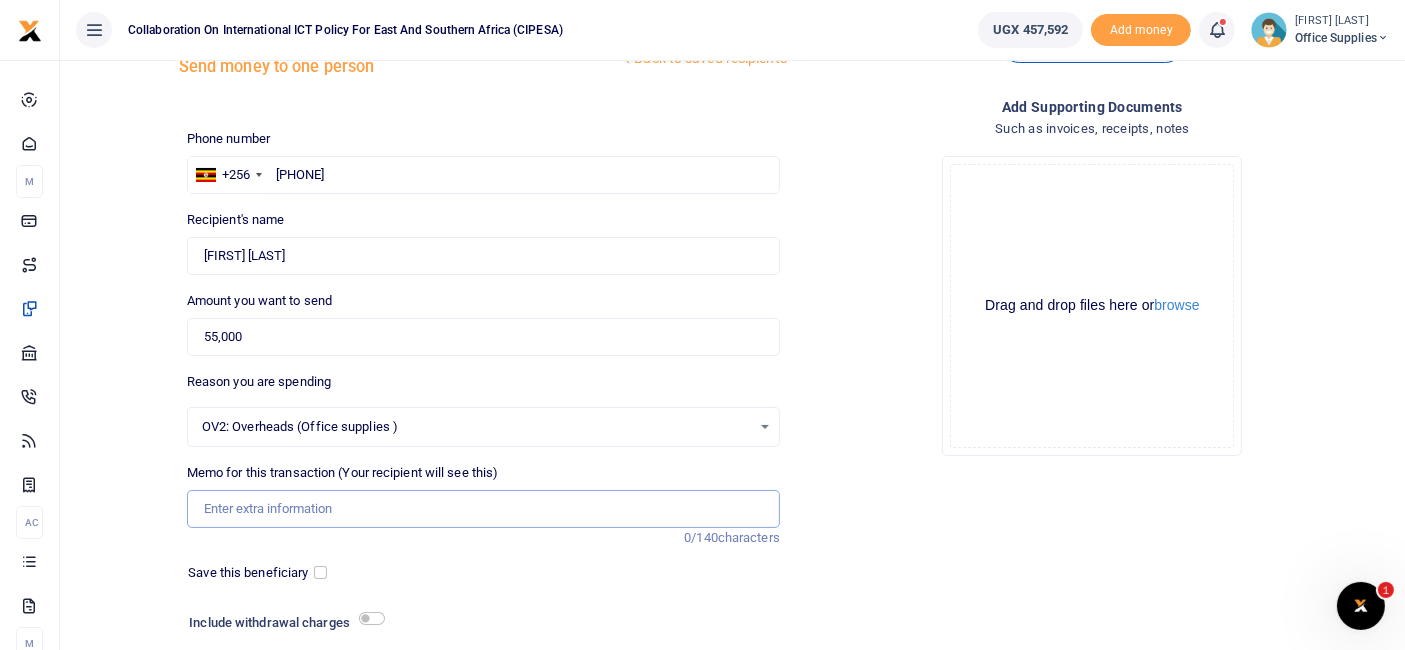 click on "Memo for this transaction (Your recipient will see this)" at bounding box center (483, 509) 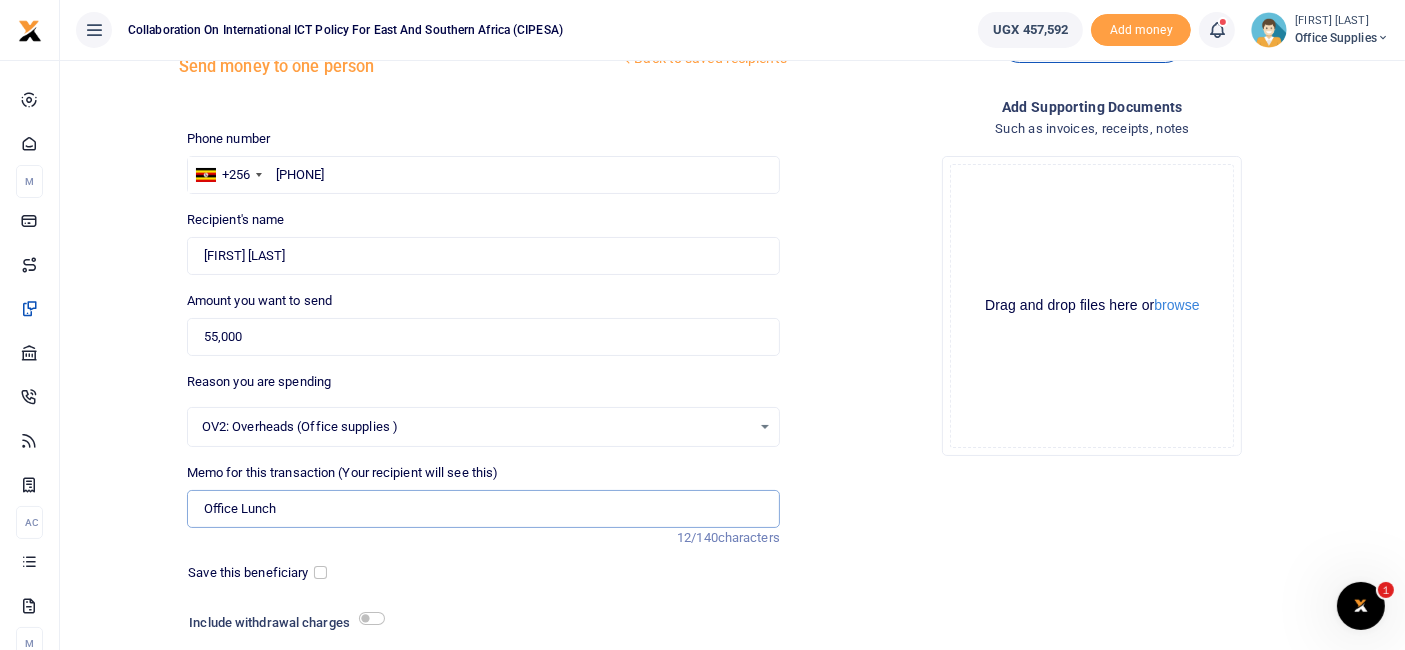 type on "Office Lunch PORK" 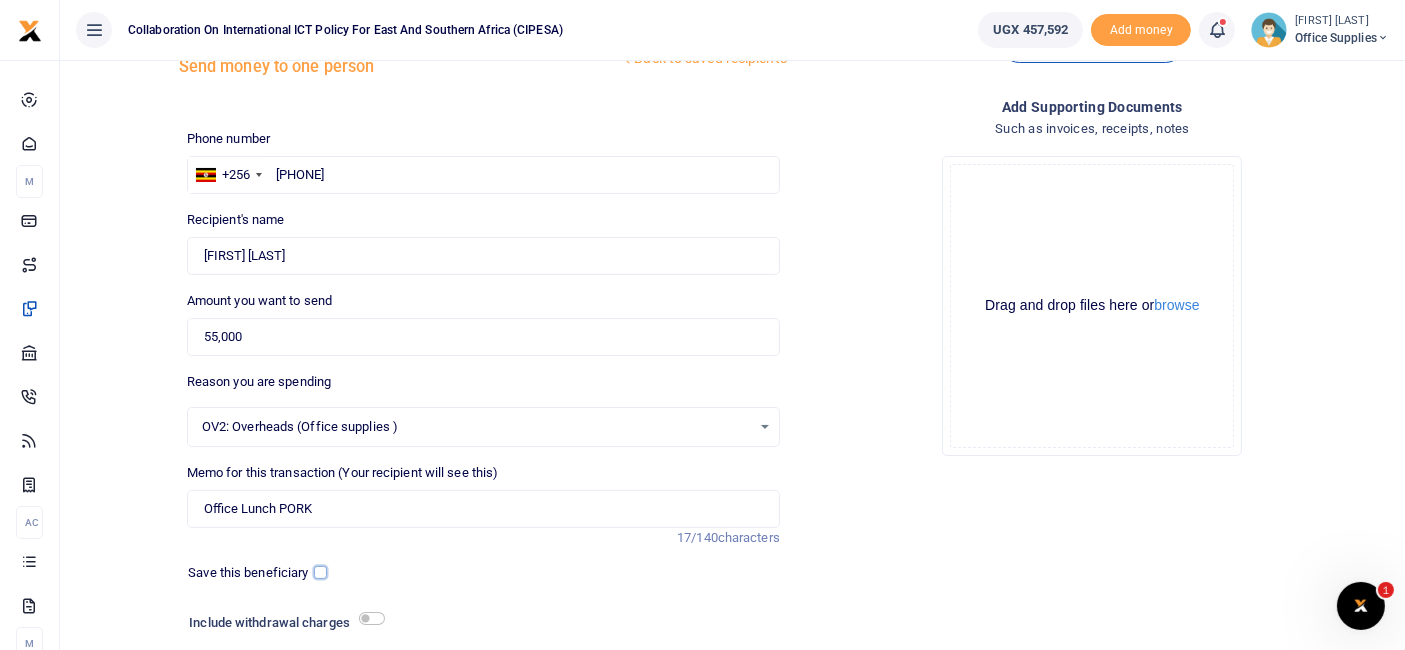 click at bounding box center (320, 572) 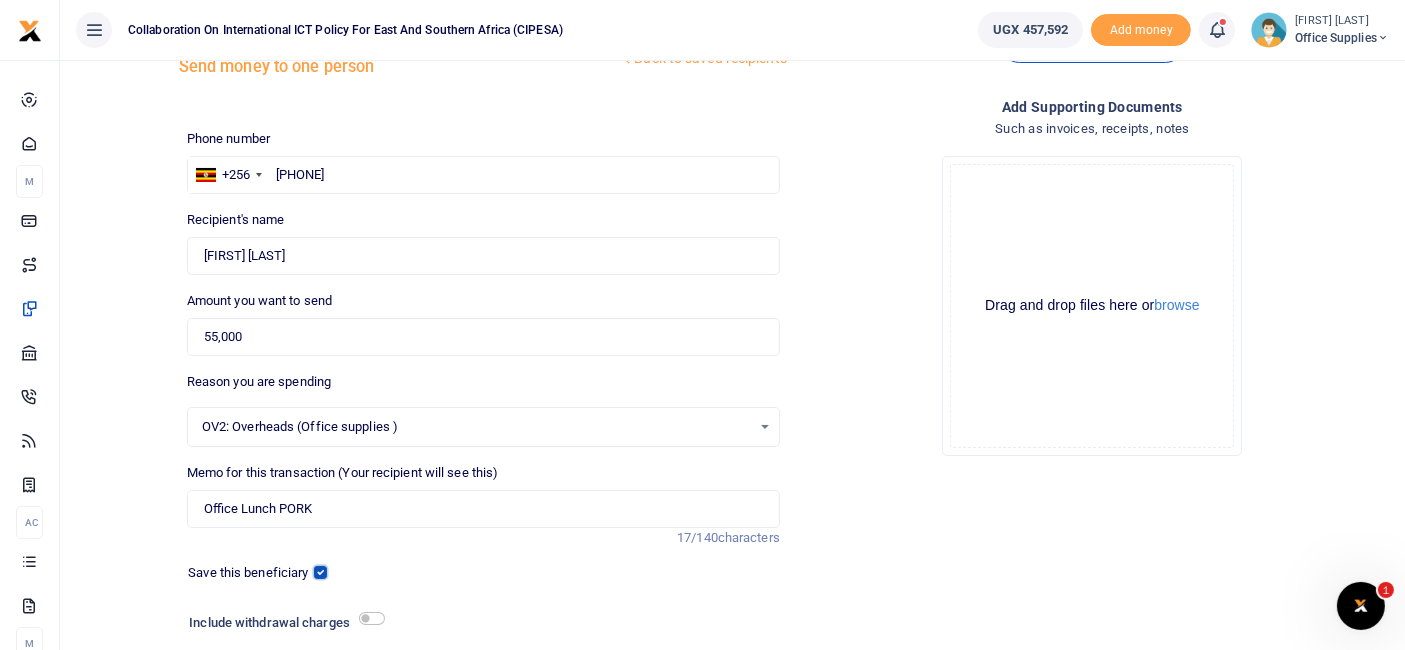 scroll, scrollTop: 214, scrollLeft: 0, axis: vertical 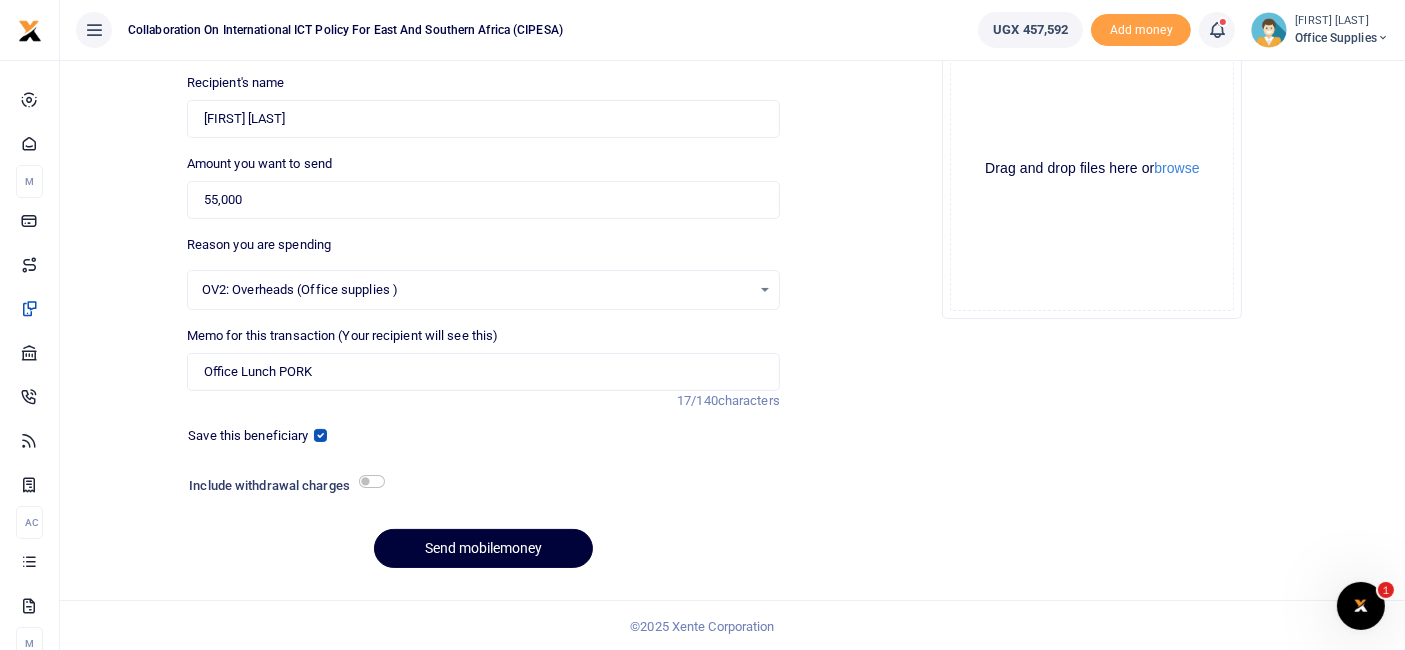 click on "Send mobilemoney" at bounding box center [483, 548] 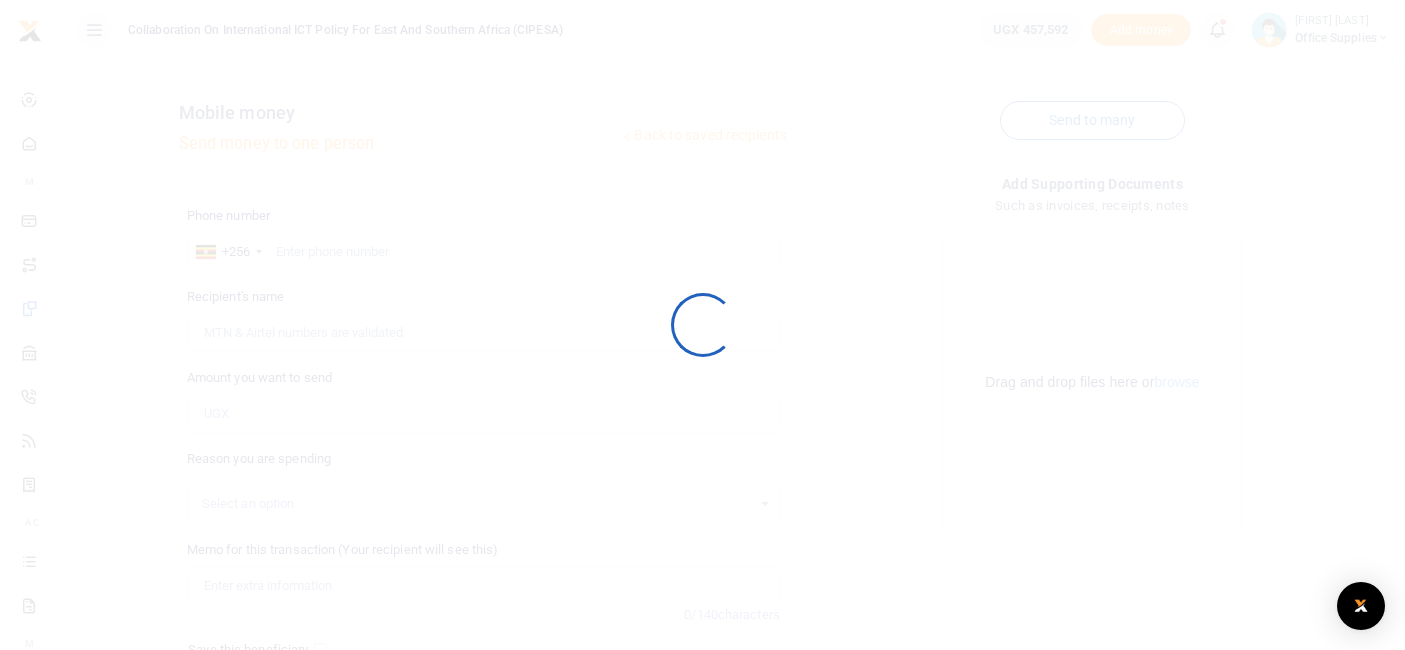 scroll, scrollTop: 212, scrollLeft: 0, axis: vertical 